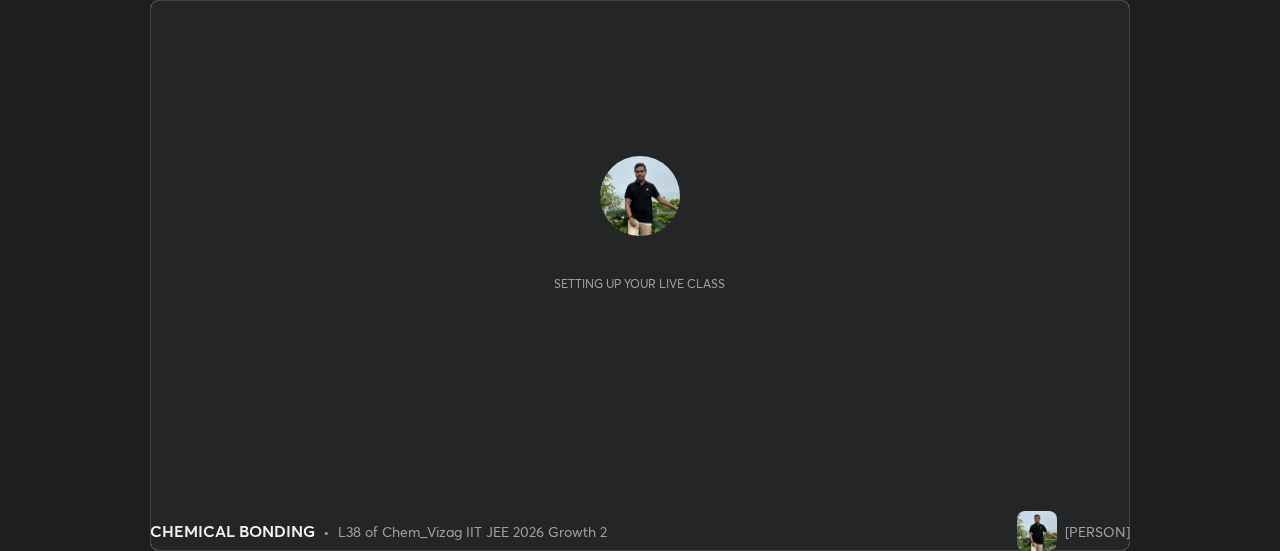 scroll, scrollTop: 0, scrollLeft: 0, axis: both 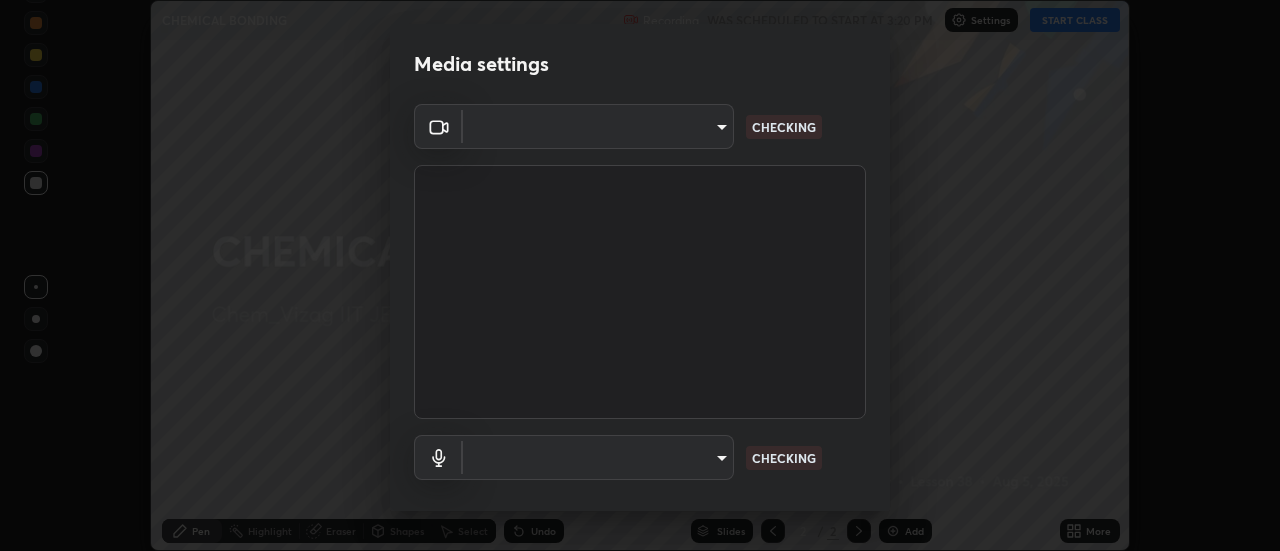 type on "c8d4d34ac1f352bb95d5f05a967dc34c6676a64432e358c7d9874fe1d0247c02" 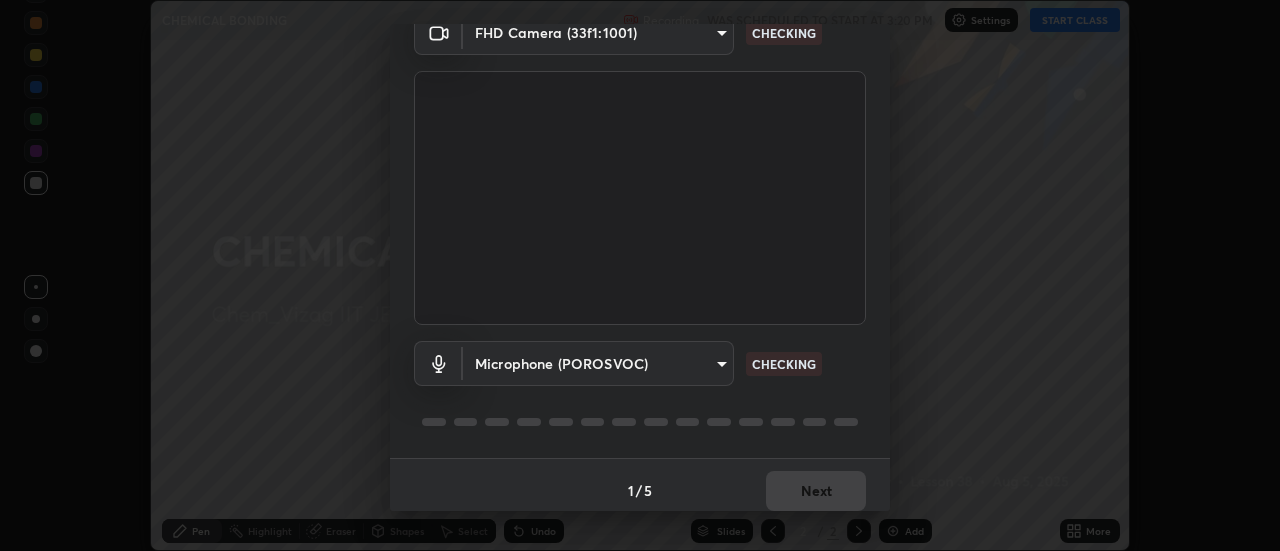 scroll, scrollTop: 105, scrollLeft: 0, axis: vertical 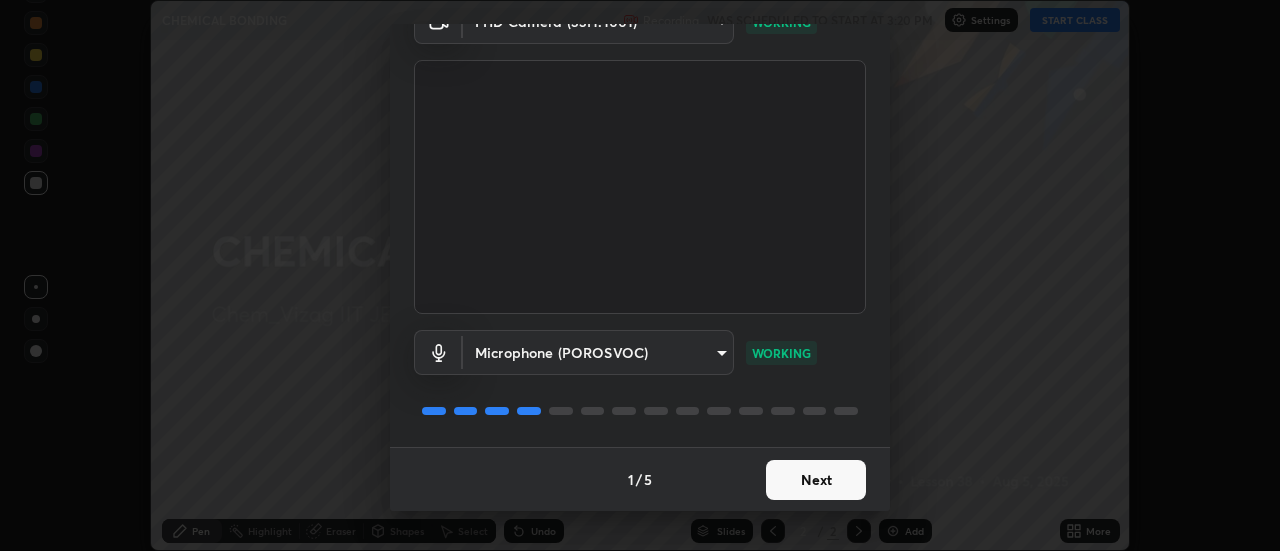 click on "Next" at bounding box center (816, 480) 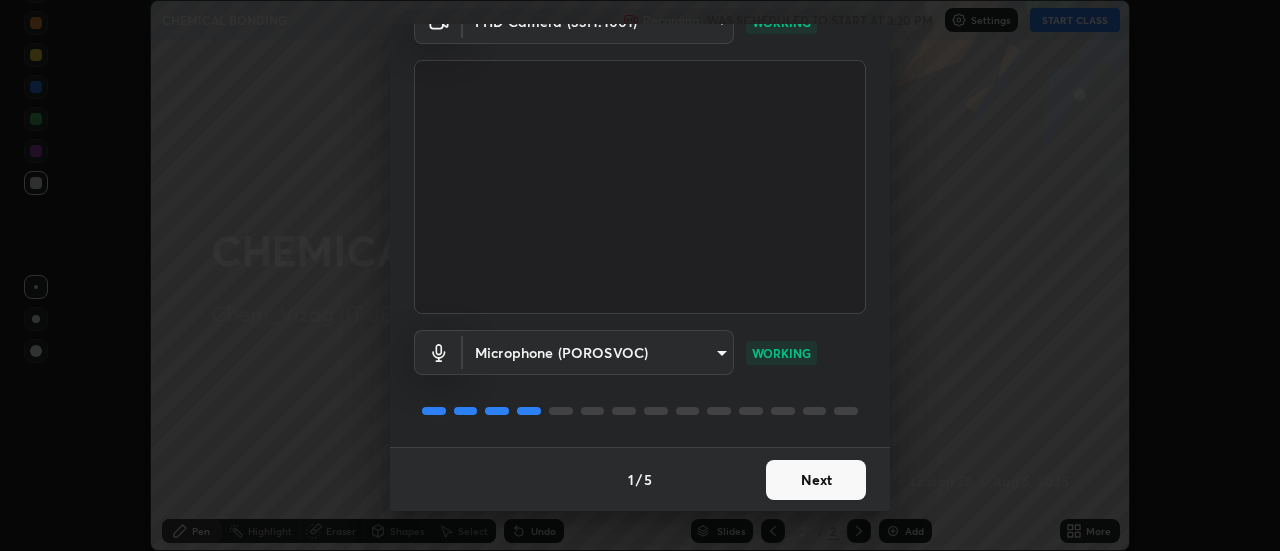 scroll, scrollTop: 0, scrollLeft: 0, axis: both 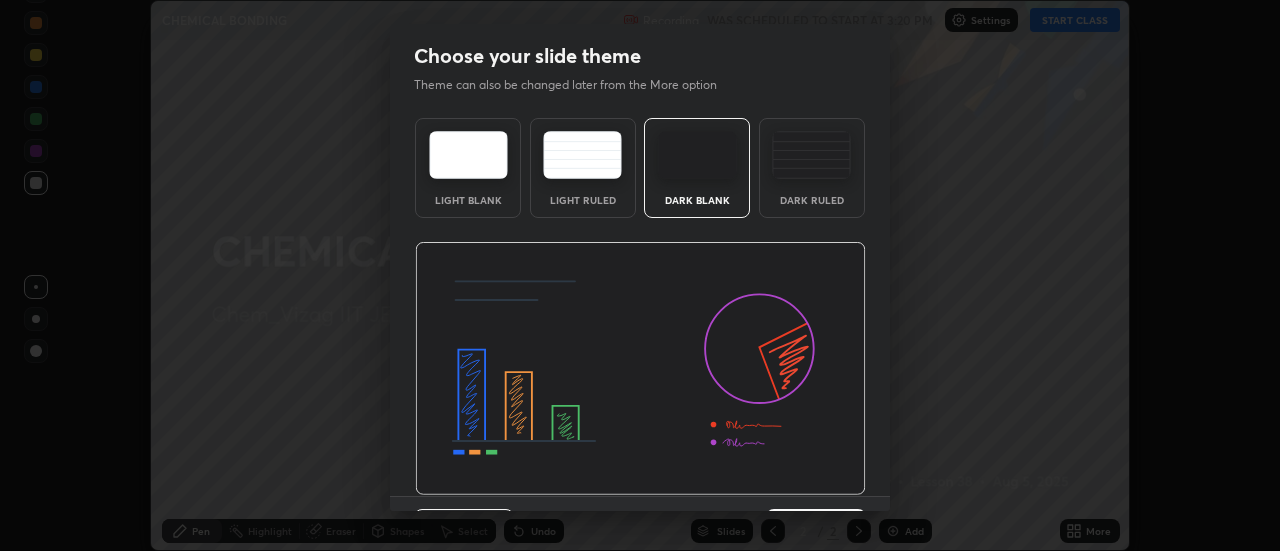 click at bounding box center [640, 369] 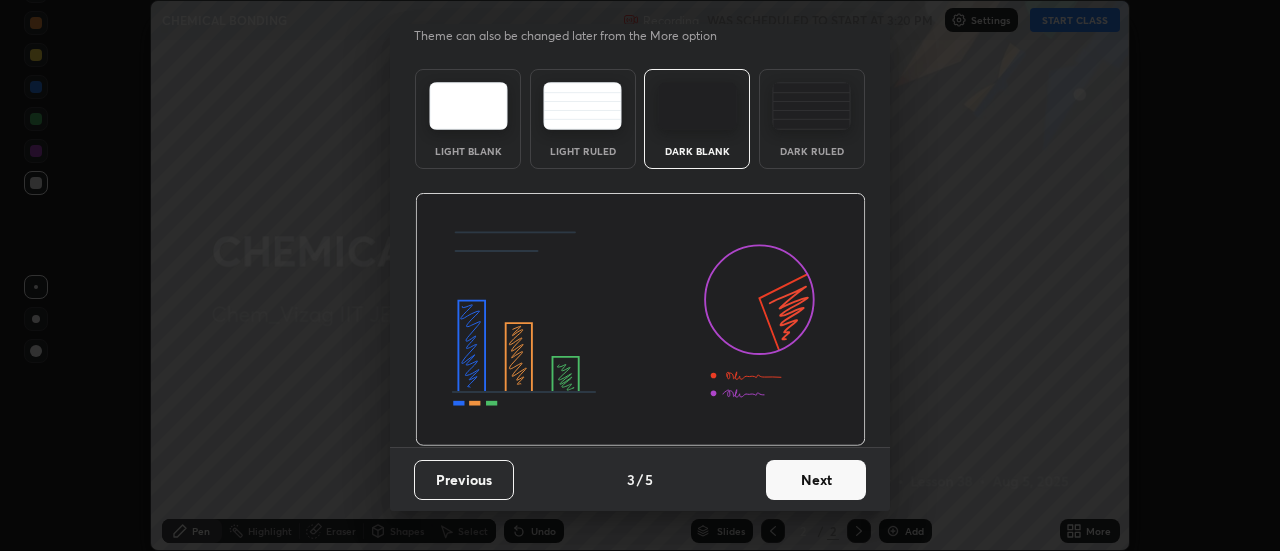 click on "Next" at bounding box center (816, 480) 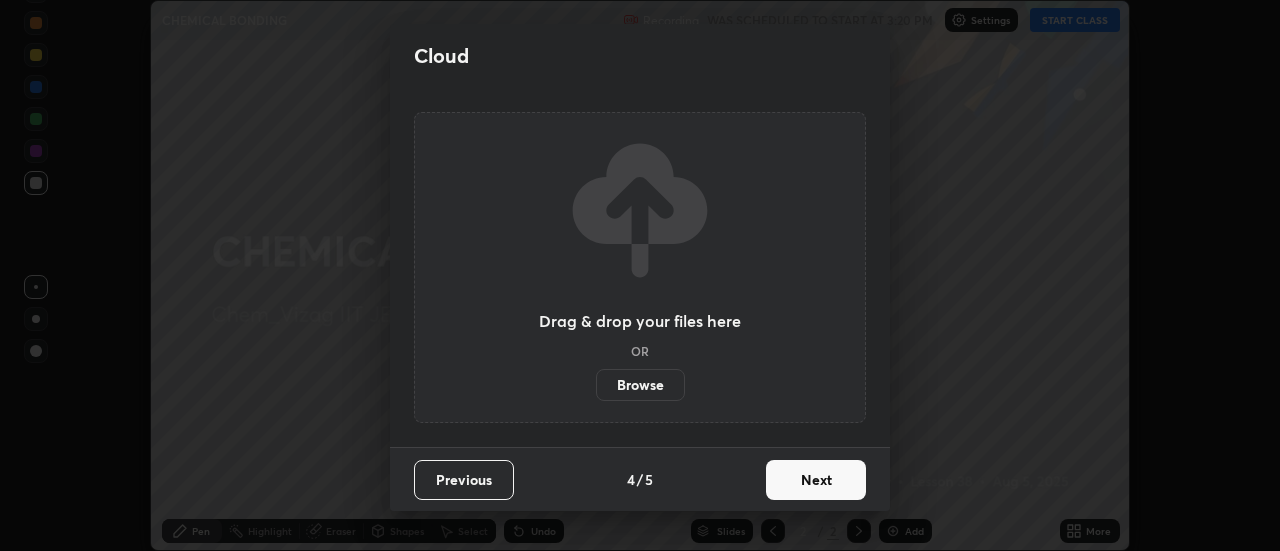 scroll, scrollTop: 0, scrollLeft: 0, axis: both 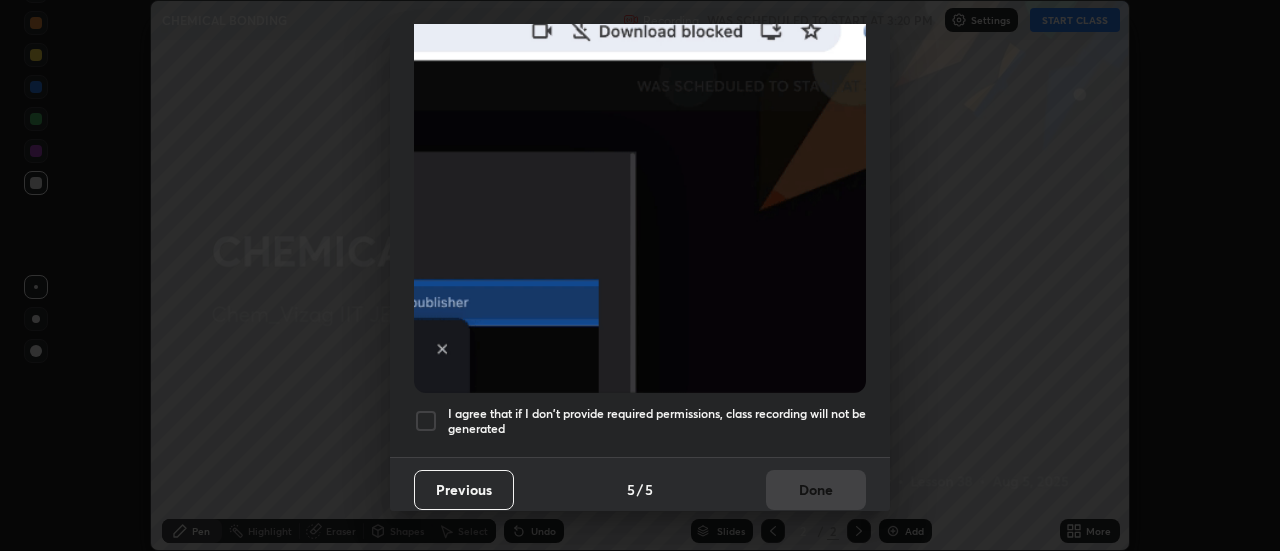 click on "I agree that if I don't provide required permissions, class recording will not be generated" at bounding box center (657, 421) 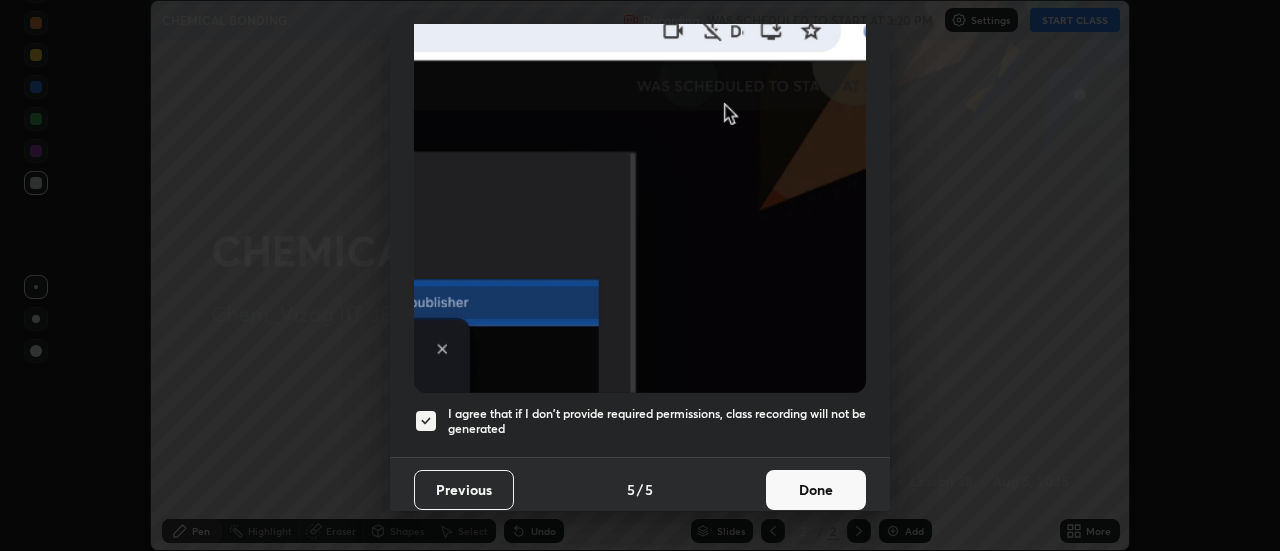 click on "Done" at bounding box center (816, 490) 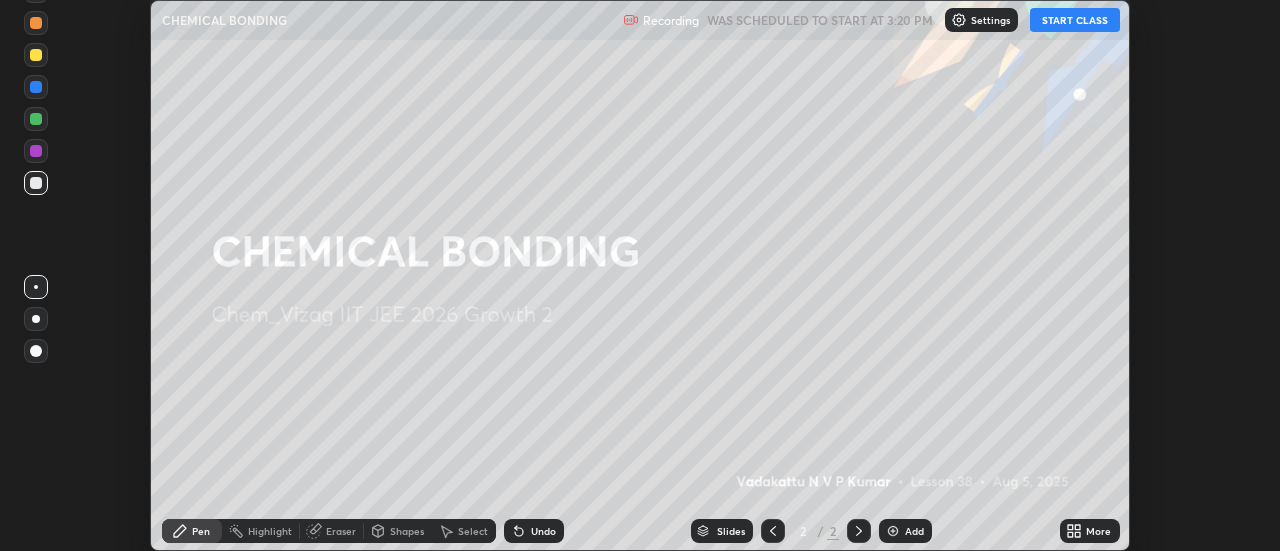 click on "START CLASS" at bounding box center (1075, 20) 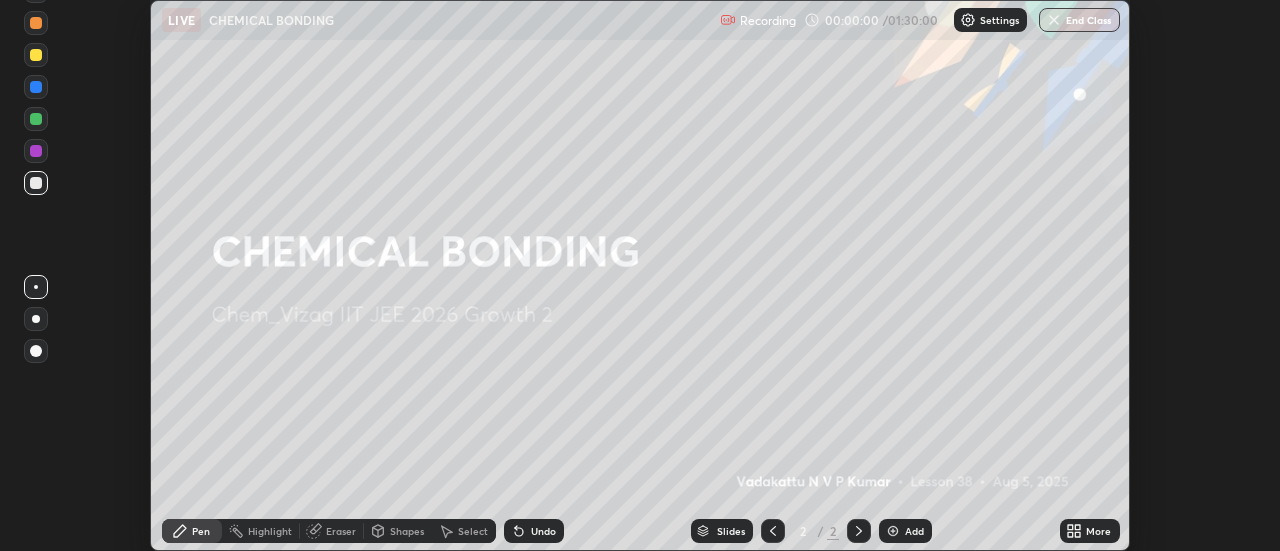 click 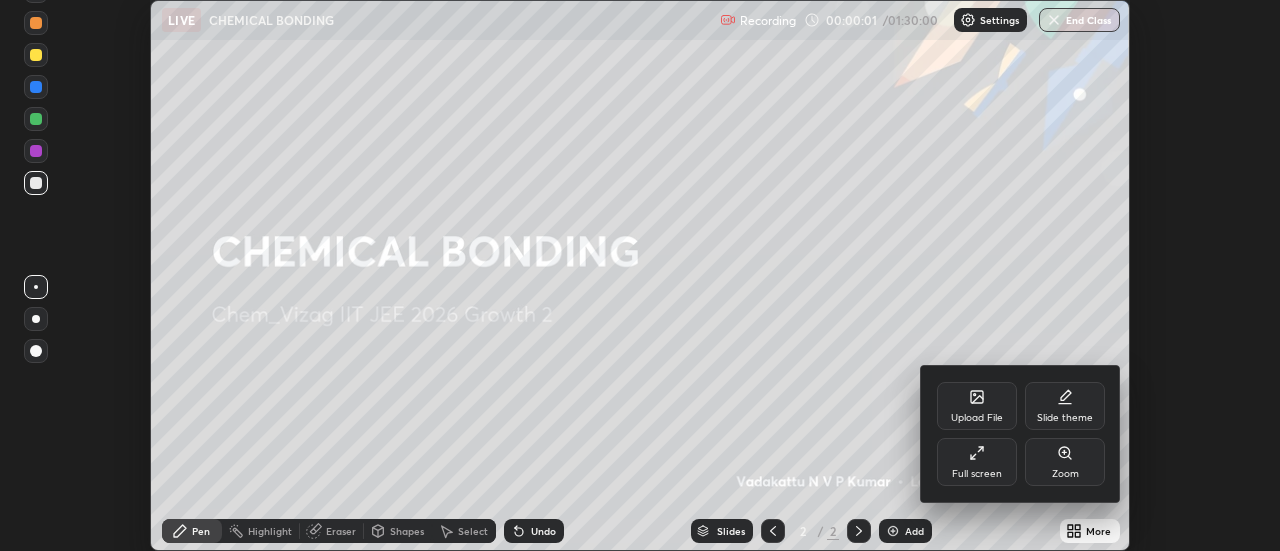 click on "Full screen" at bounding box center [977, 462] 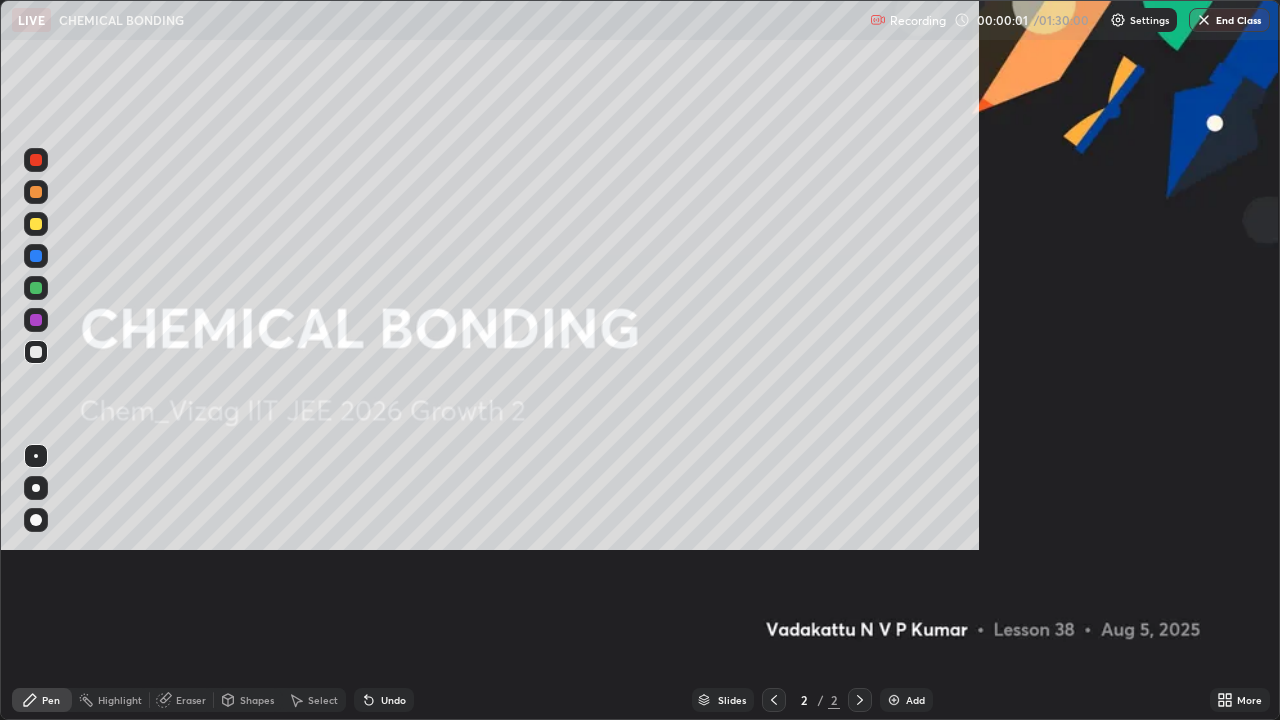 scroll, scrollTop: 99280, scrollLeft: 98720, axis: both 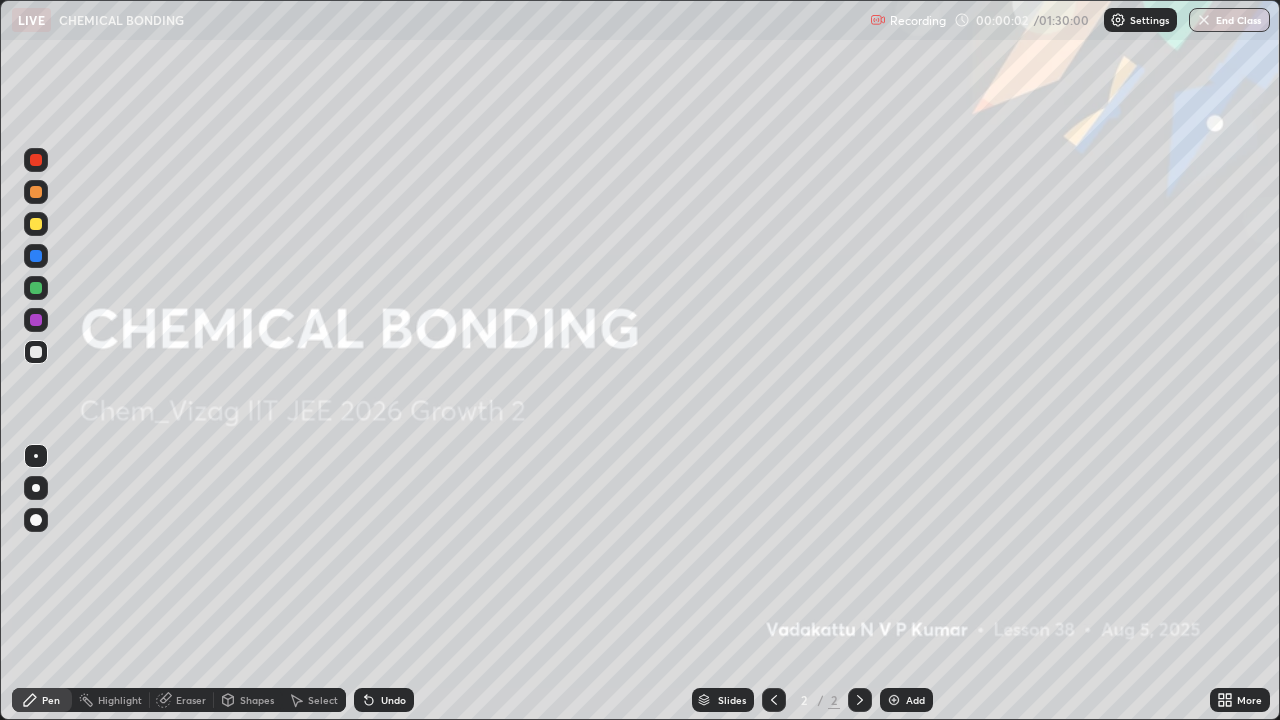 click at bounding box center [894, 700] 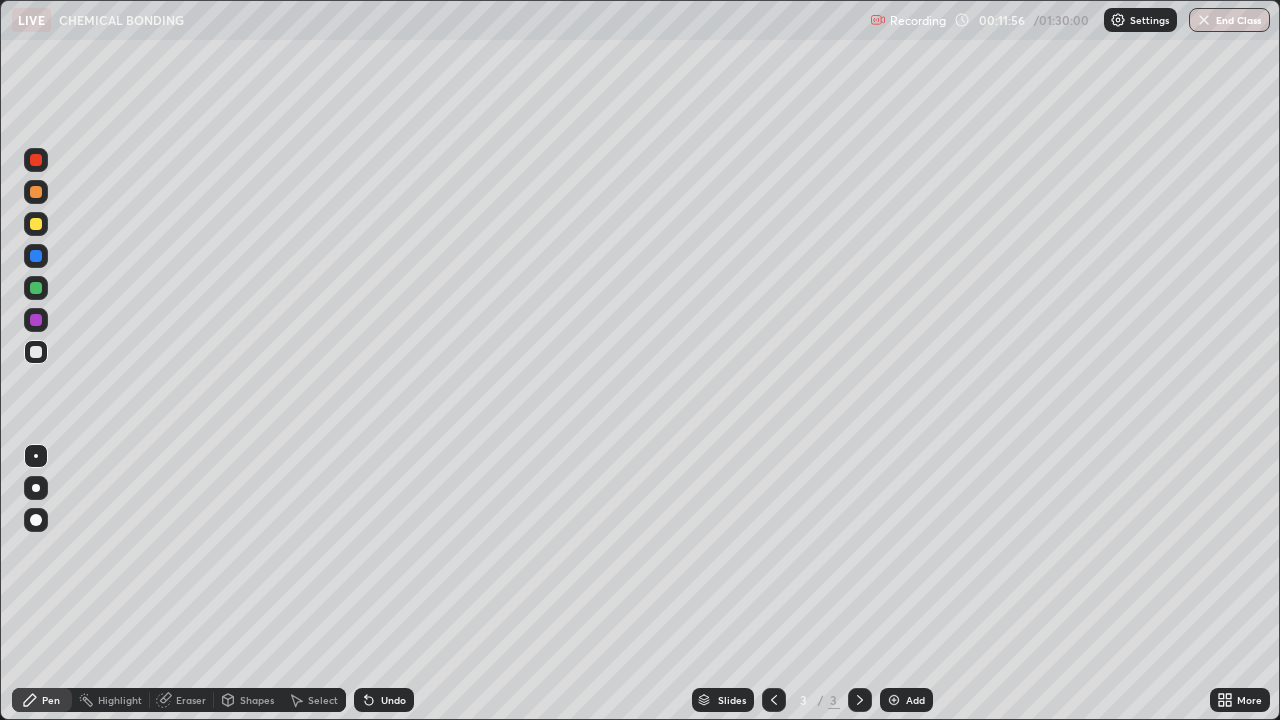 click on "Select" at bounding box center (323, 700) 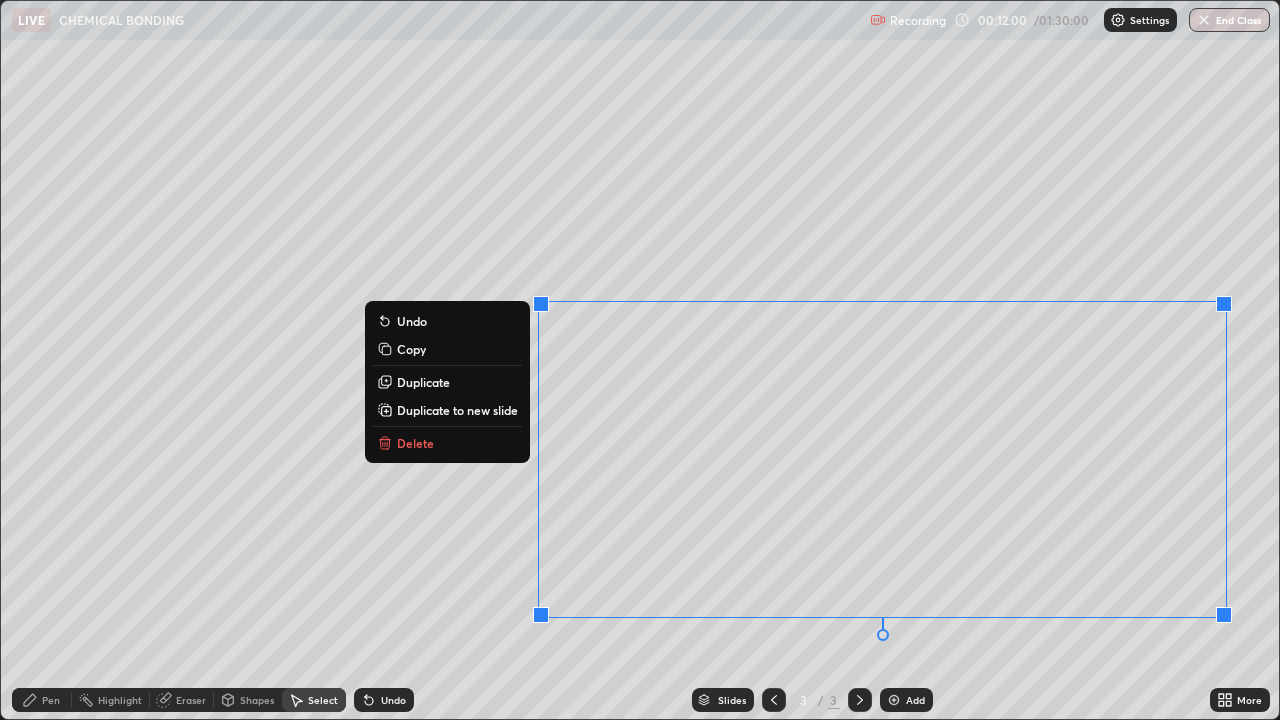 click on "Delete" at bounding box center (415, 443) 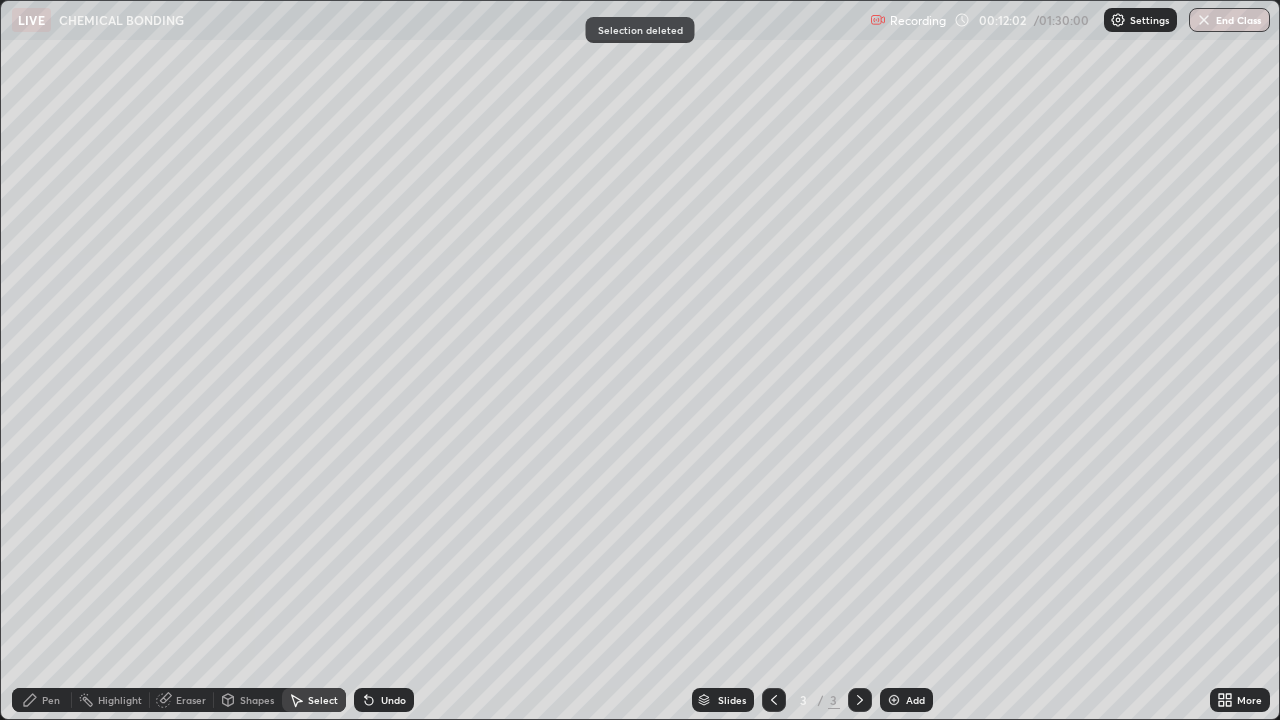 click on "Undo" at bounding box center [384, 700] 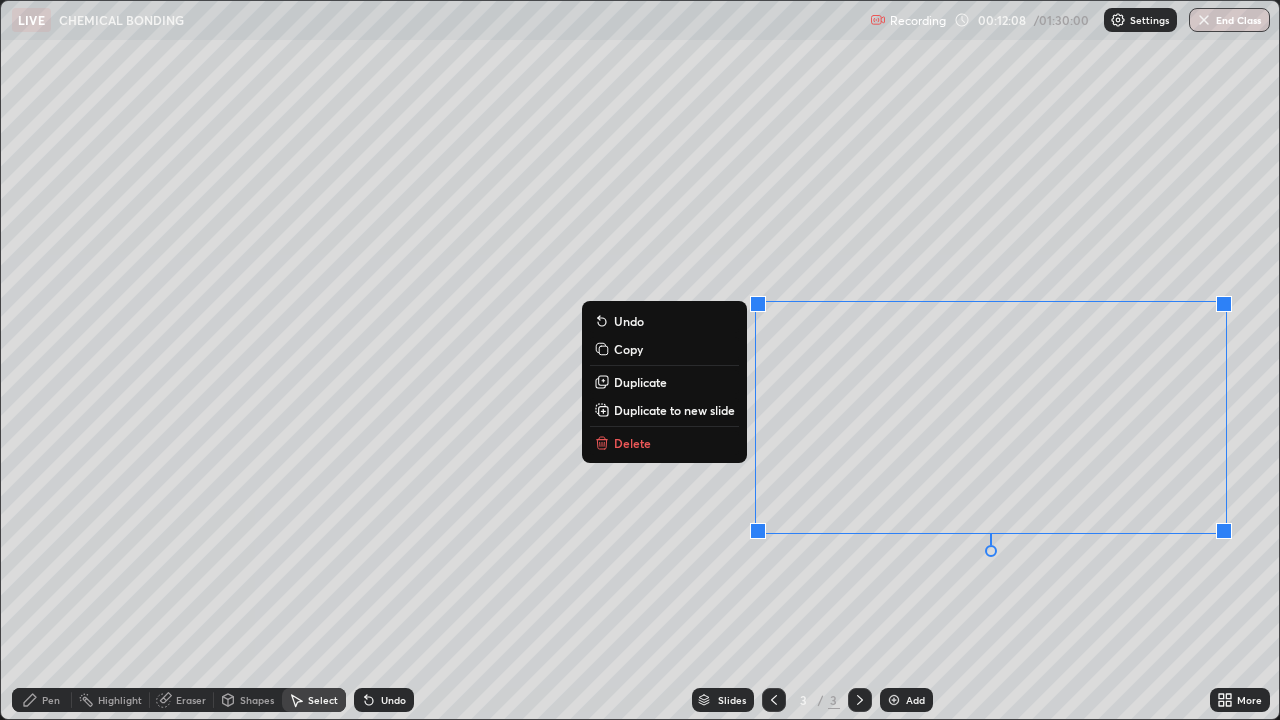 click on "Delete" at bounding box center [632, 443] 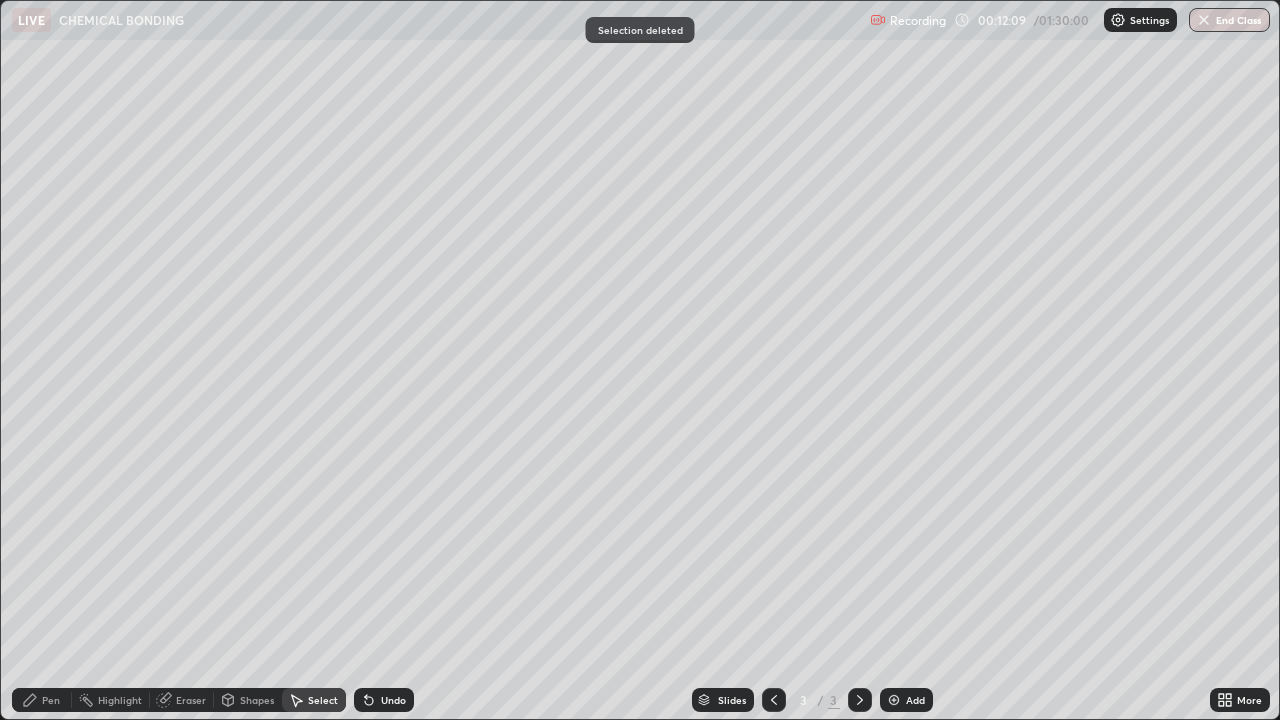 click on "Eraser" at bounding box center [191, 700] 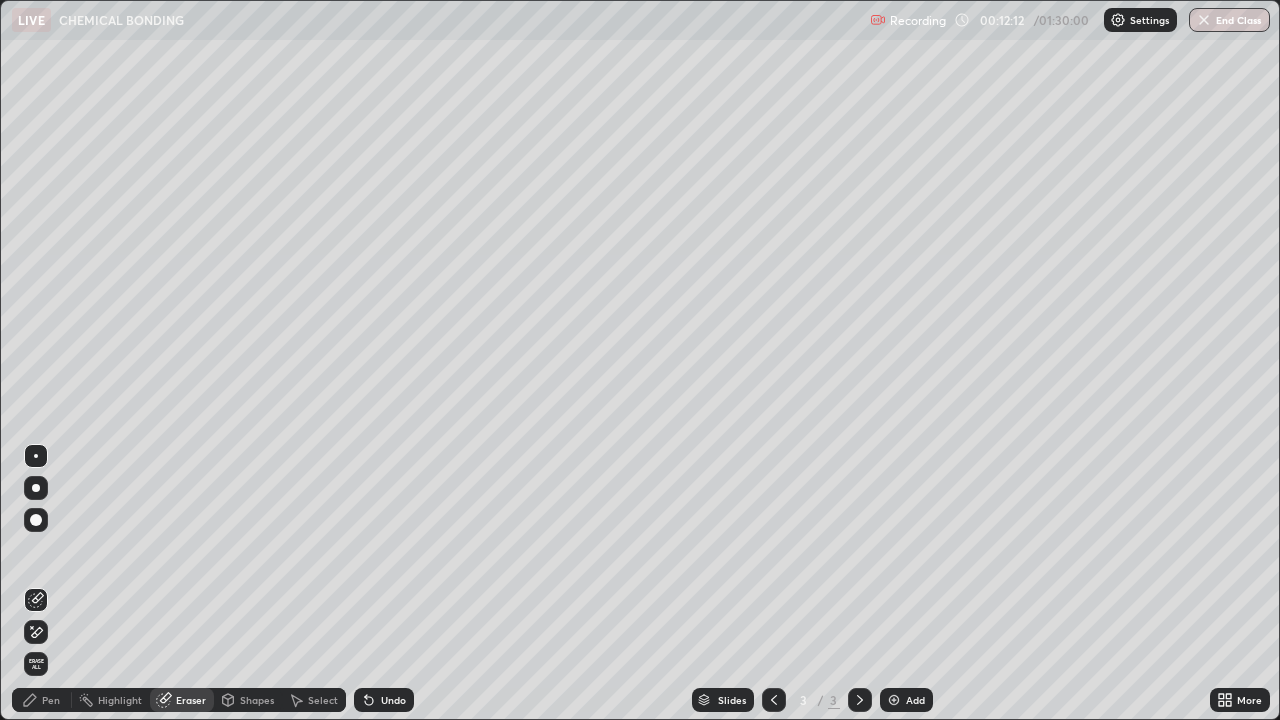 click on "Select" at bounding box center (323, 700) 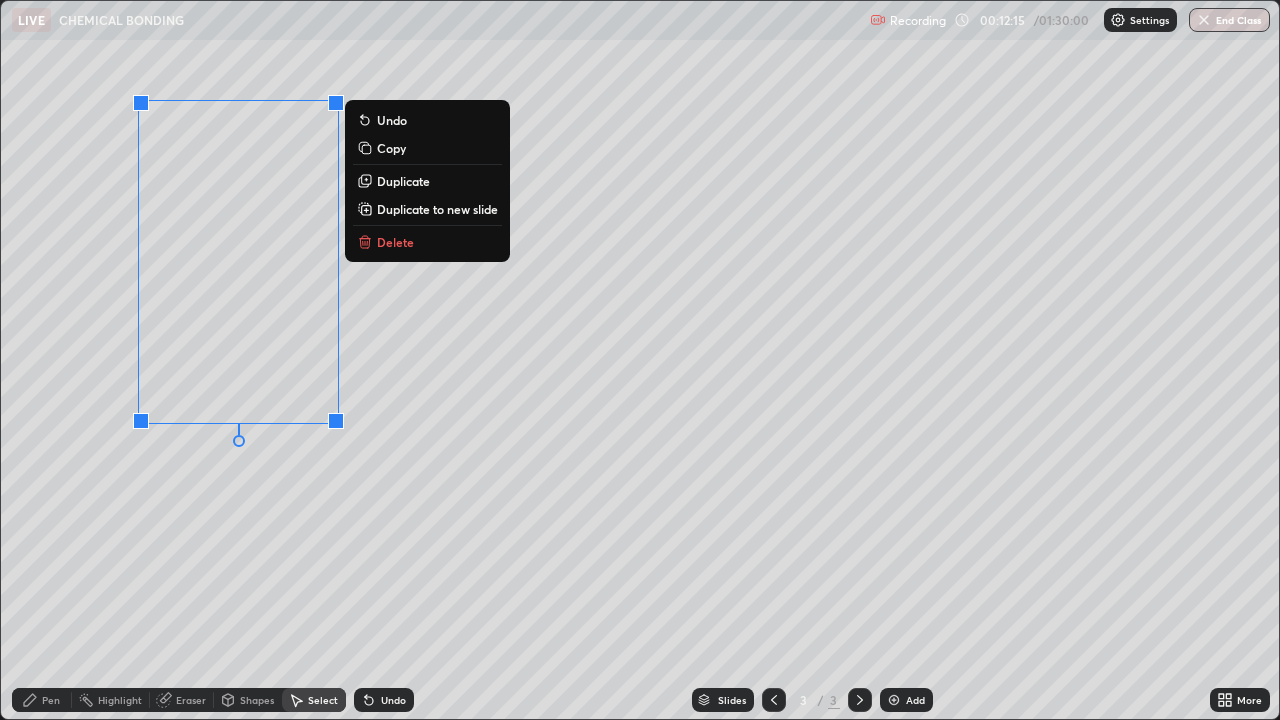click on "Delete" at bounding box center [427, 242] 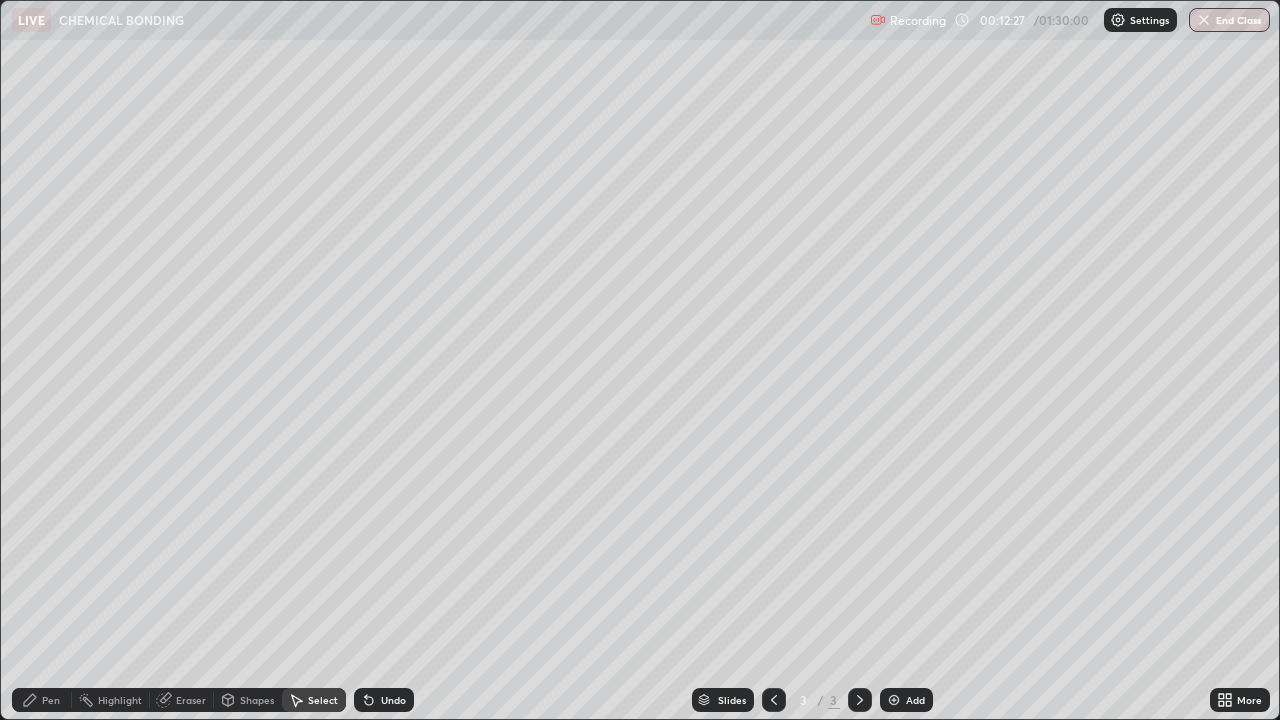 click on "Pen" at bounding box center (42, 700) 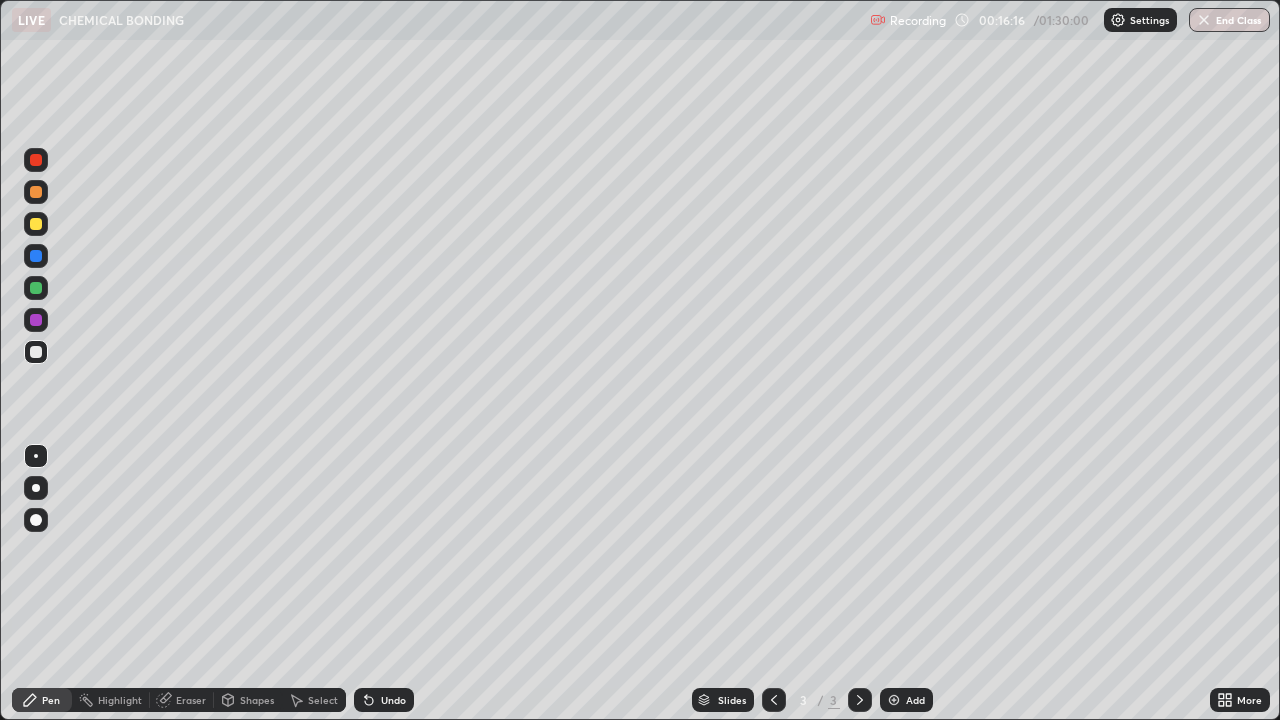 click on "Eraser" at bounding box center [191, 700] 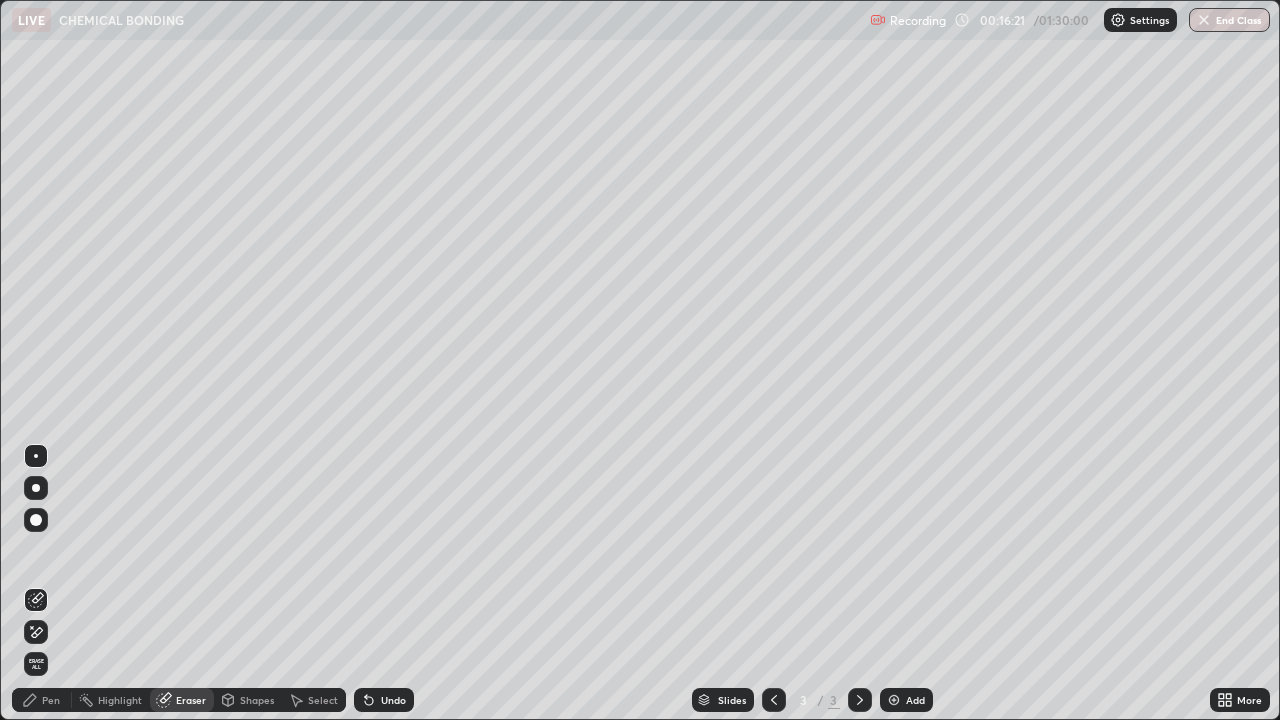 click on "Pen" at bounding box center [51, 700] 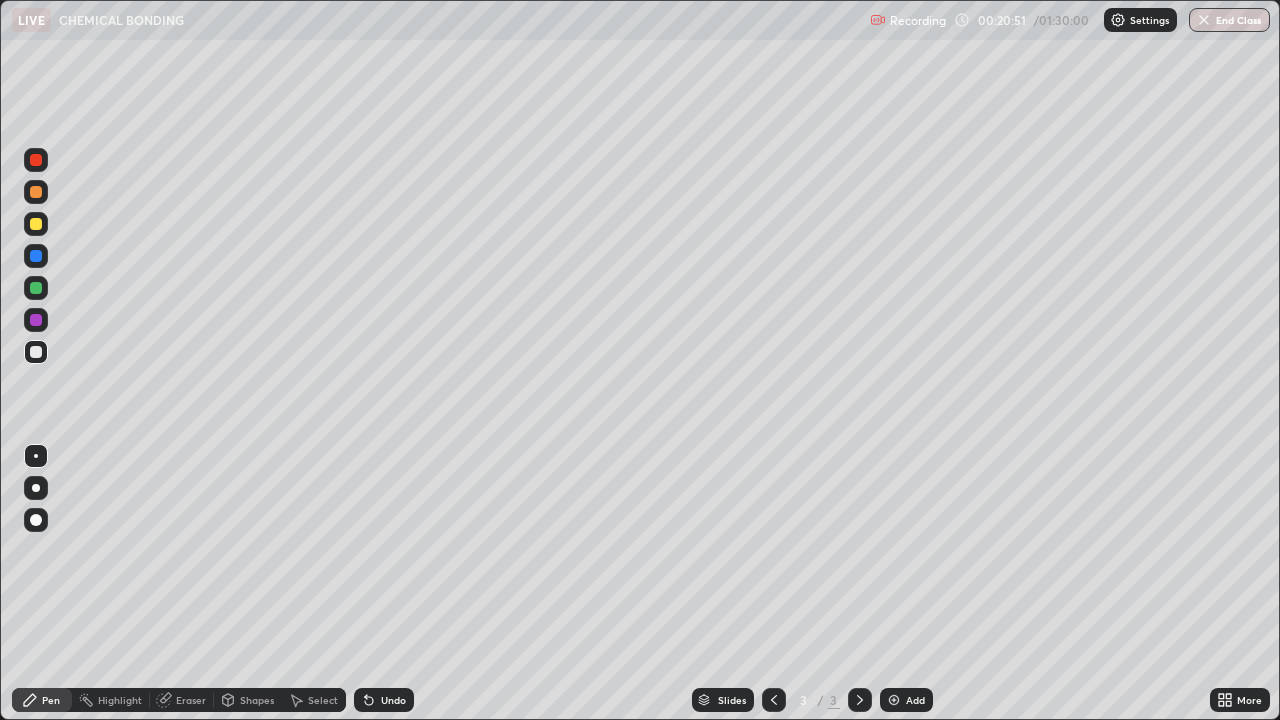 click at bounding box center [894, 700] 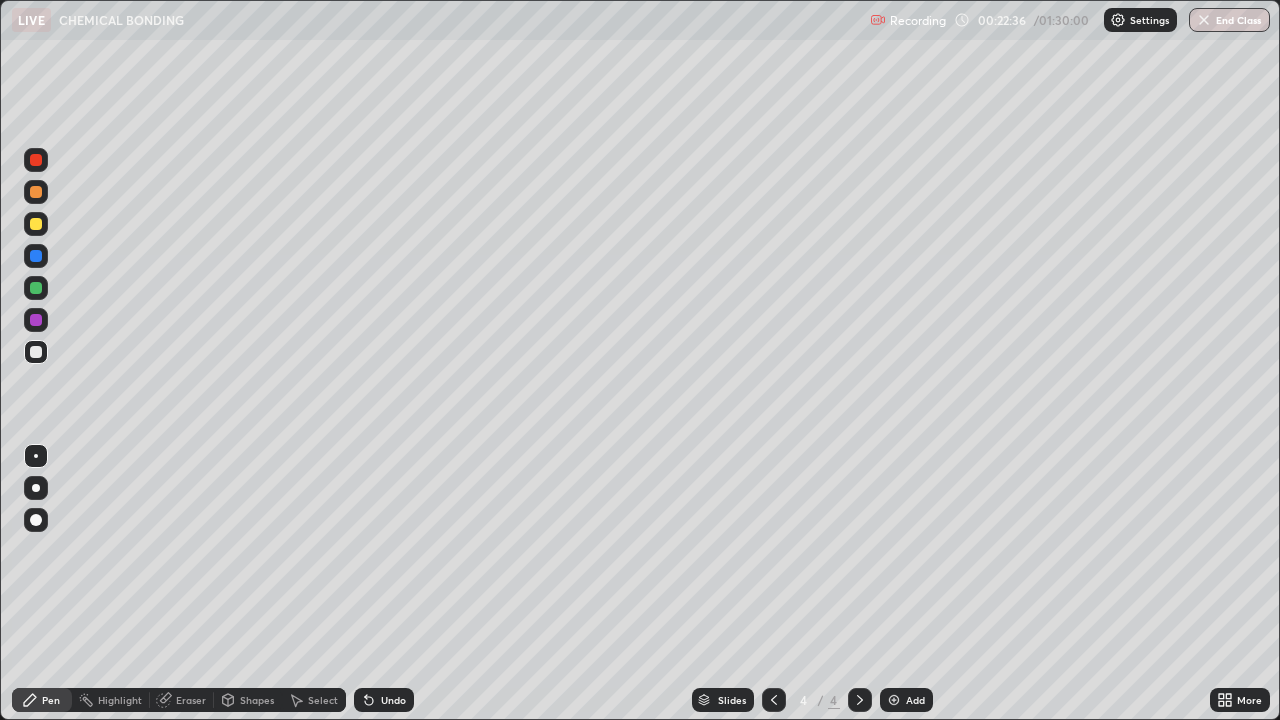 click on "Eraser" at bounding box center (191, 700) 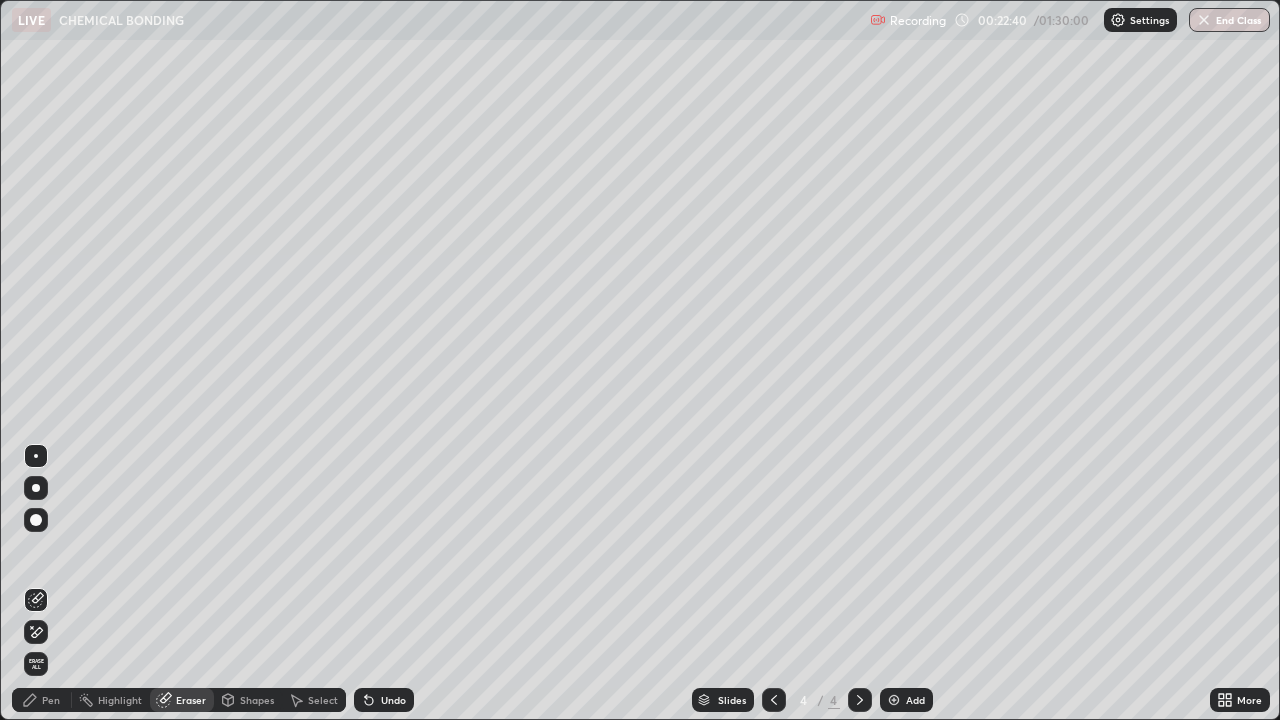 click on "Pen" at bounding box center (51, 700) 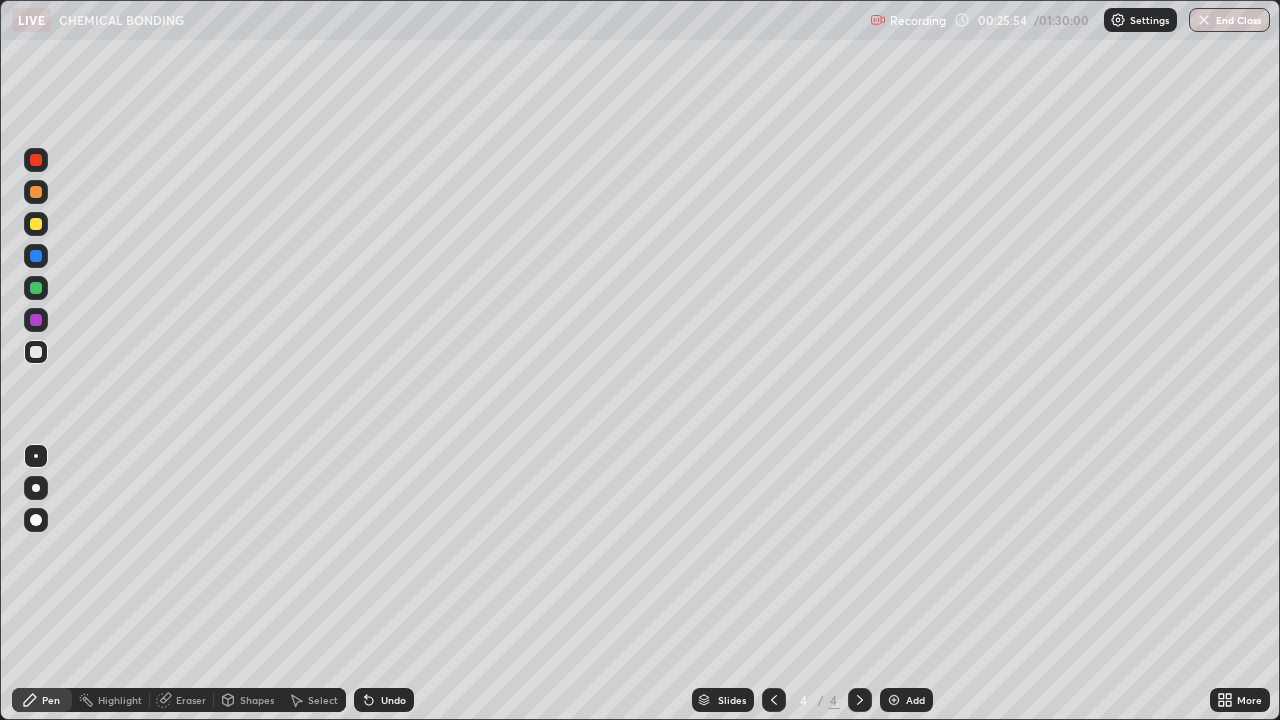 click at bounding box center [36, 224] 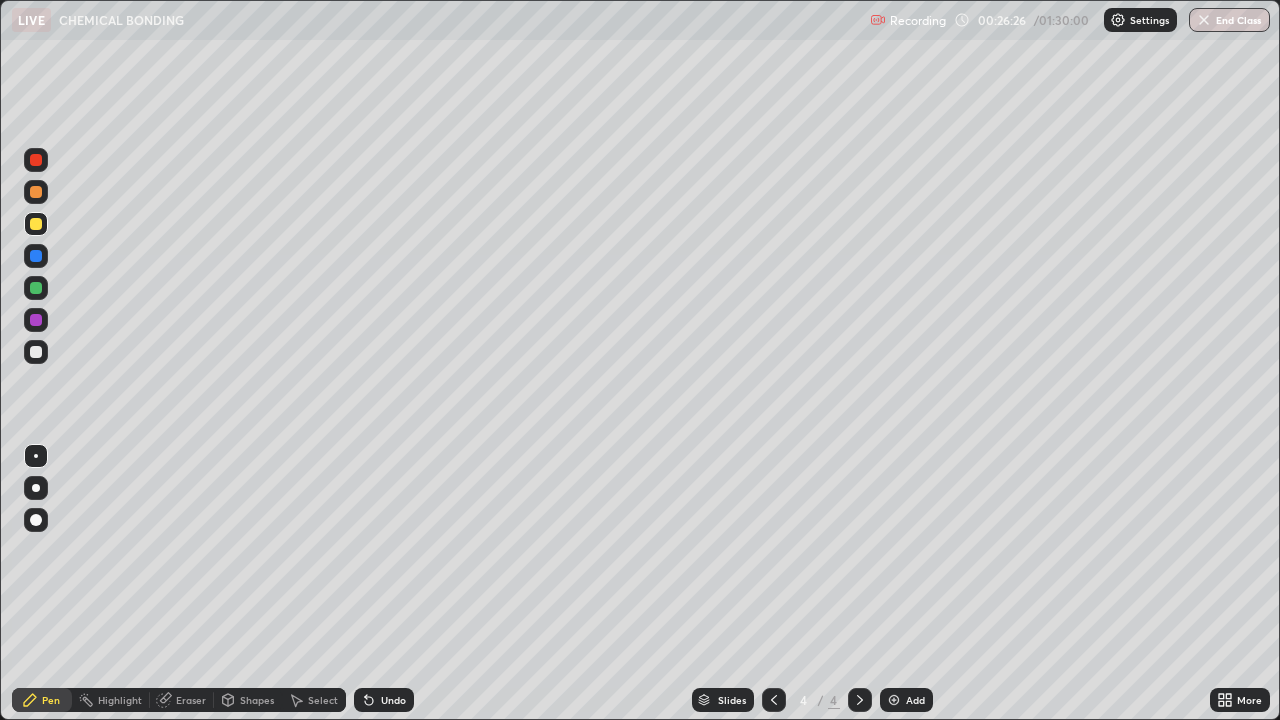 click on "Select" at bounding box center [323, 700] 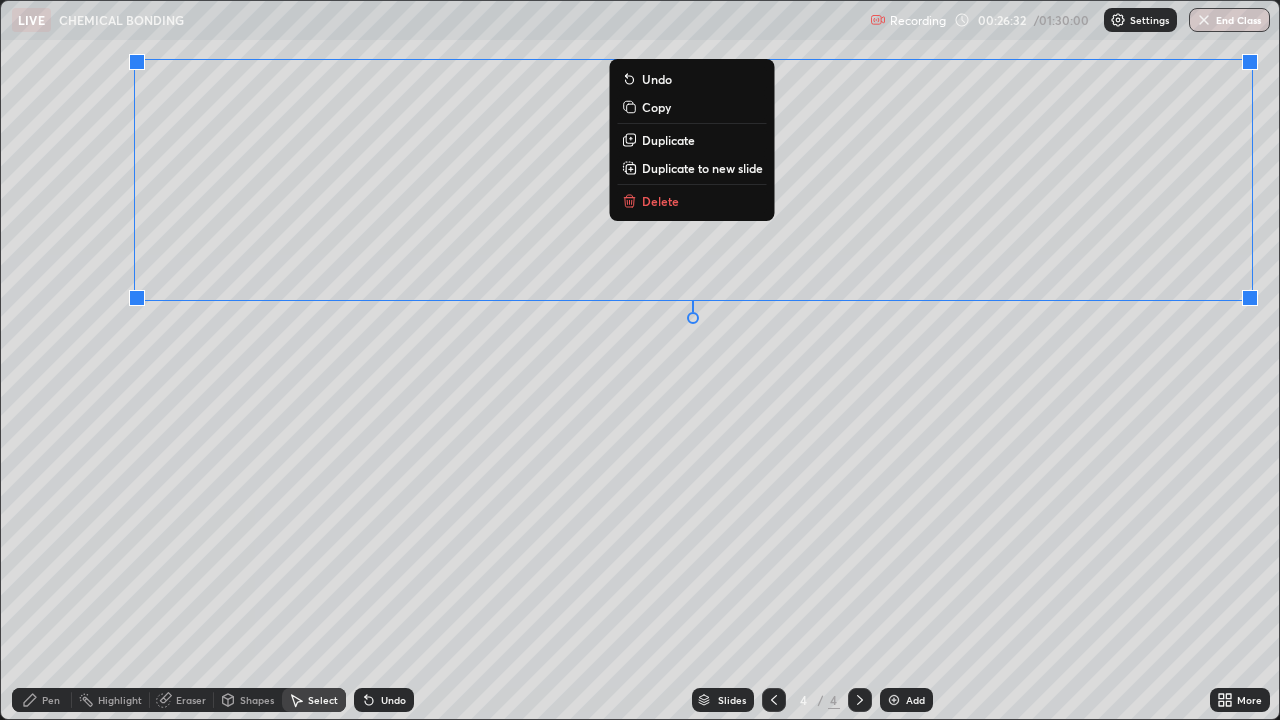 click on "Delete" at bounding box center [660, 201] 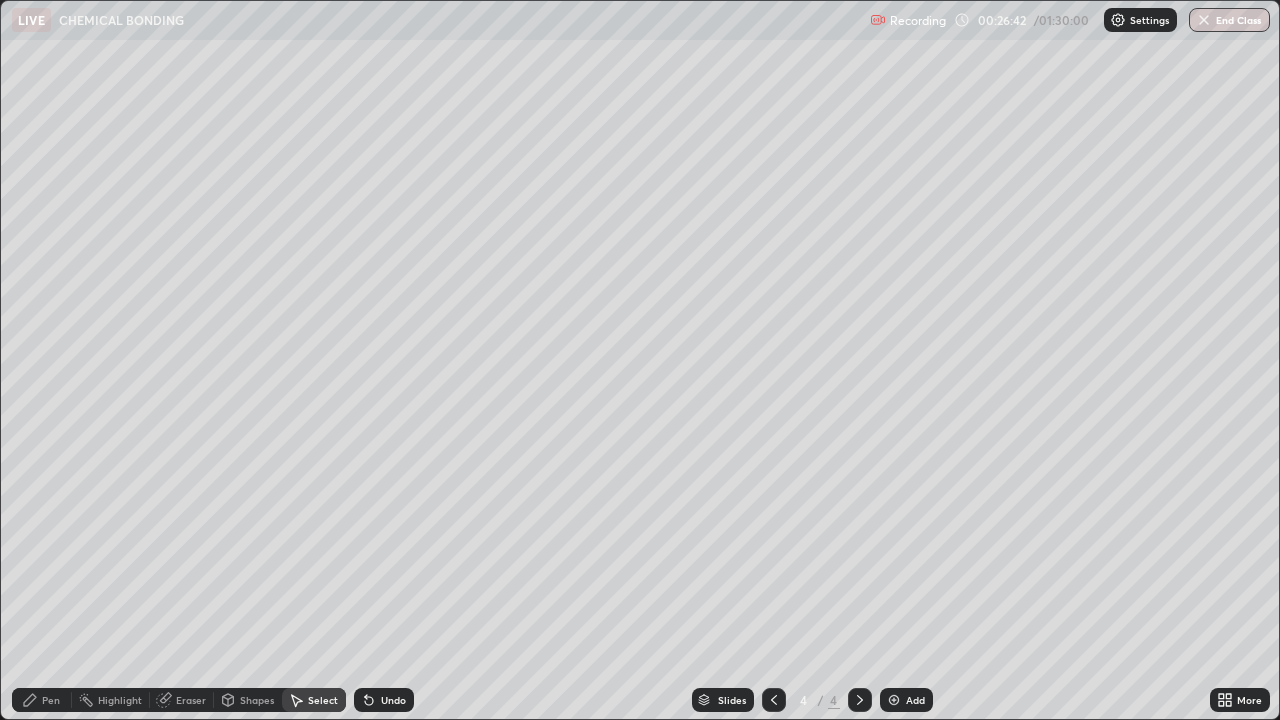 click on "Pen" at bounding box center (51, 700) 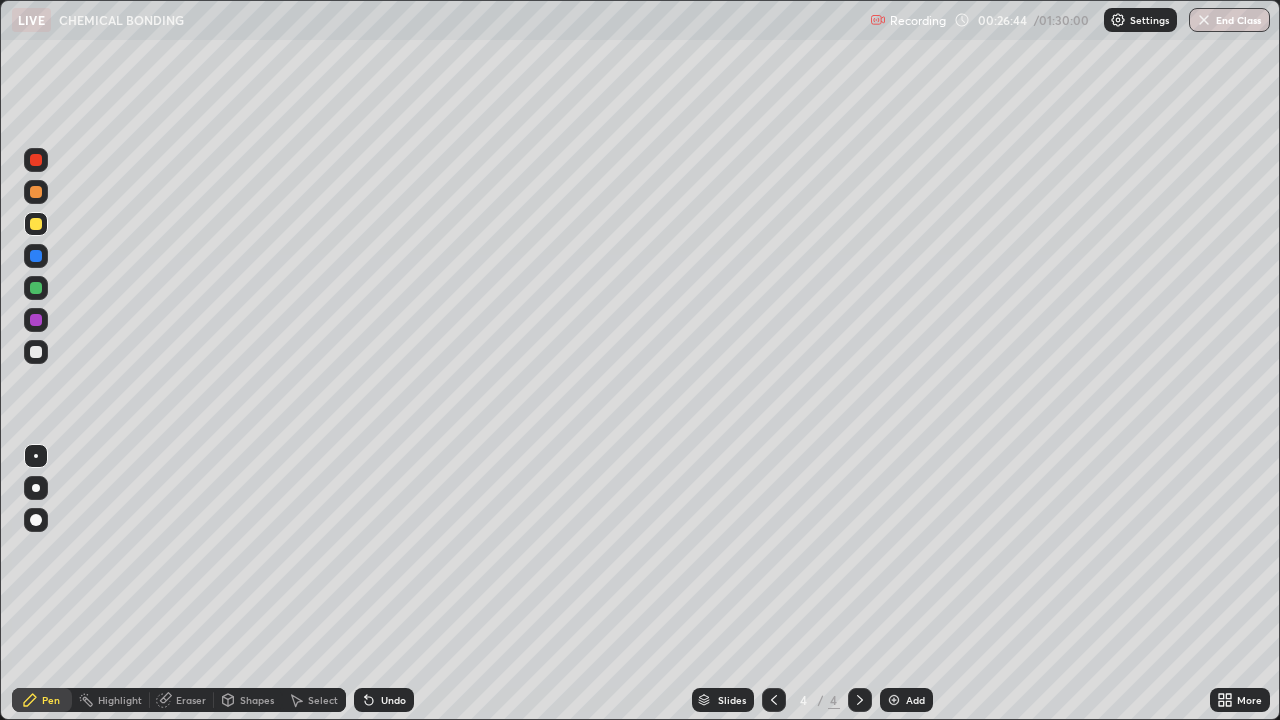 click at bounding box center (36, 352) 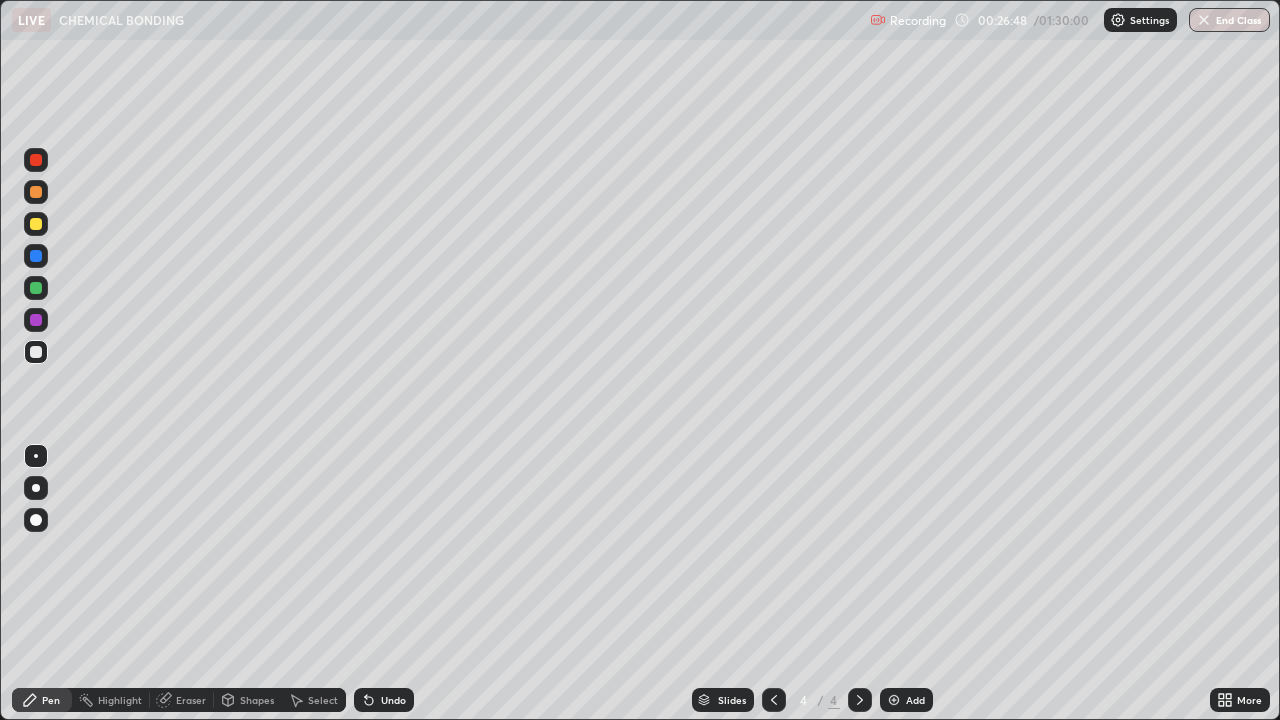 click 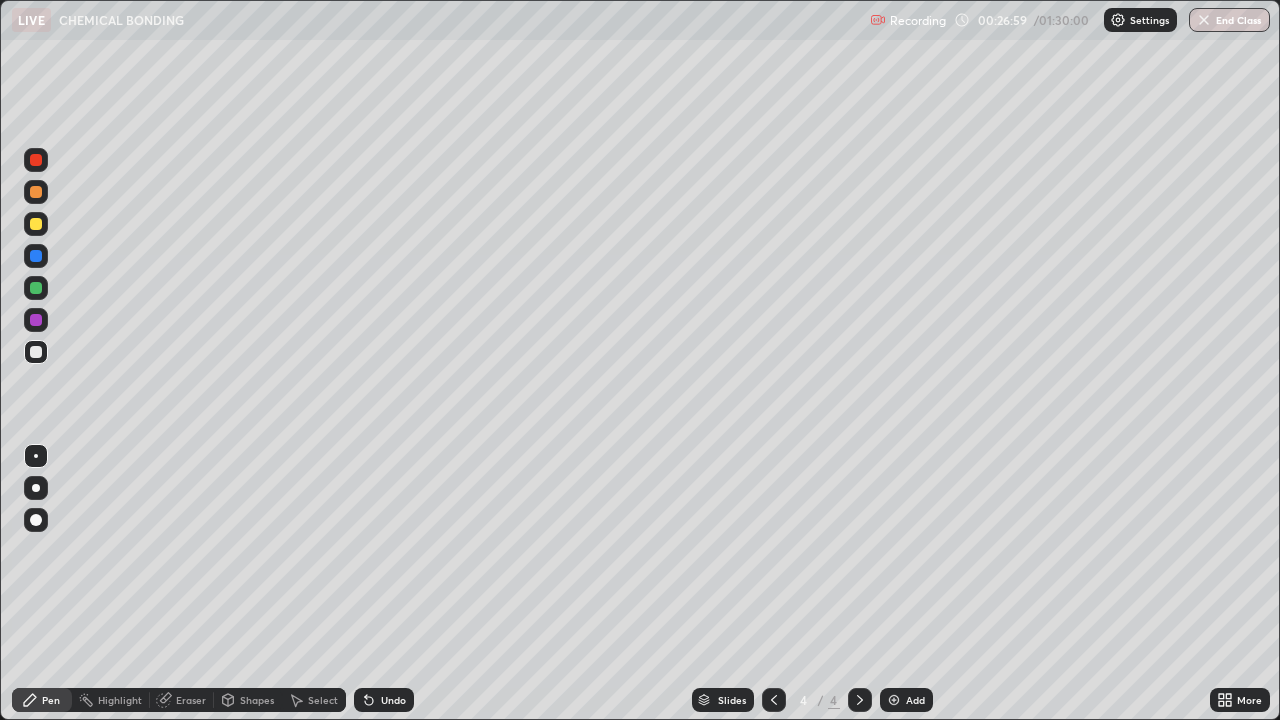 click at bounding box center [36, 224] 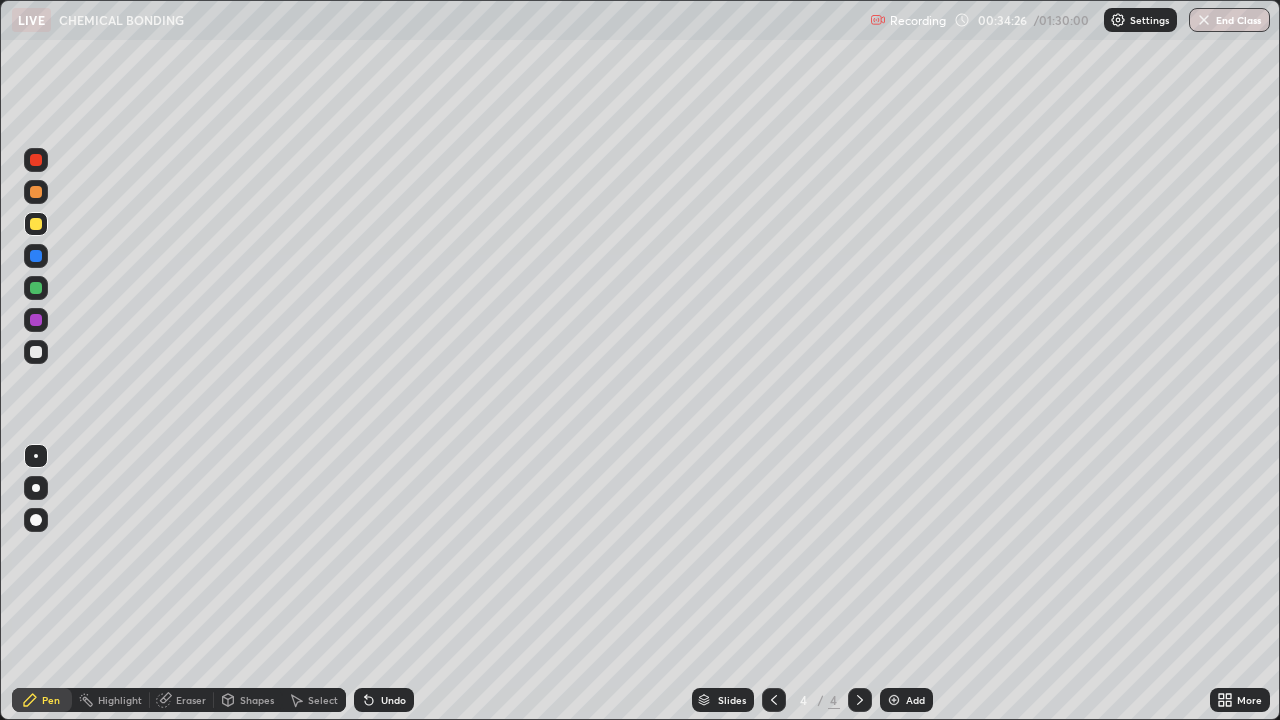 click on "Select" at bounding box center [323, 700] 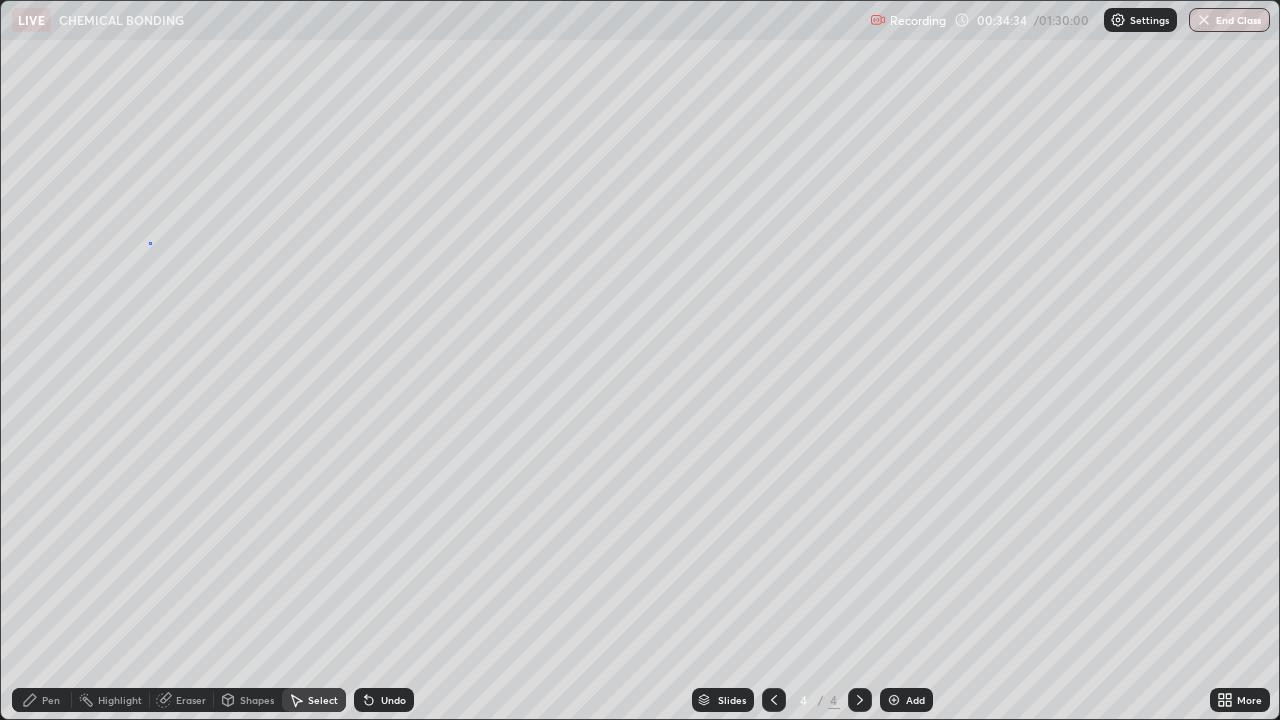 click on "0 ° Undo Copy Duplicate Duplicate to new slide Delete" at bounding box center [640, 360] 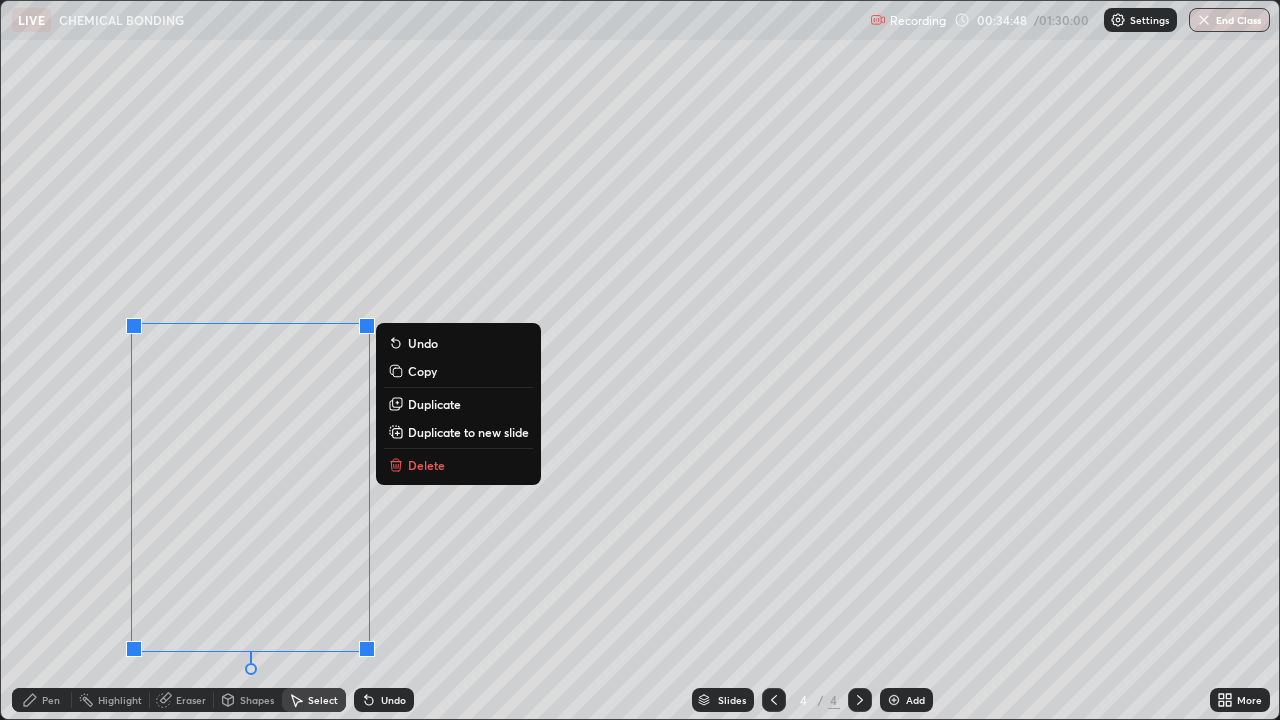 click on "Delete" at bounding box center (426, 465) 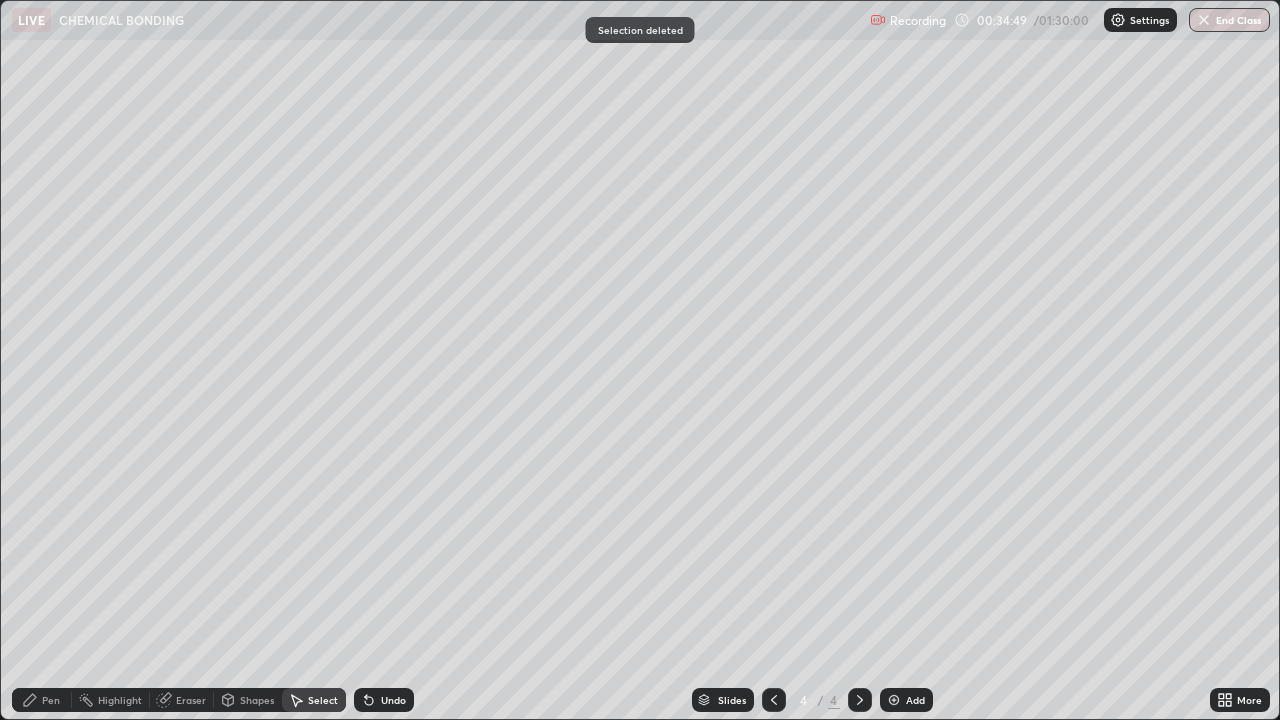 click on "Pen" at bounding box center (51, 700) 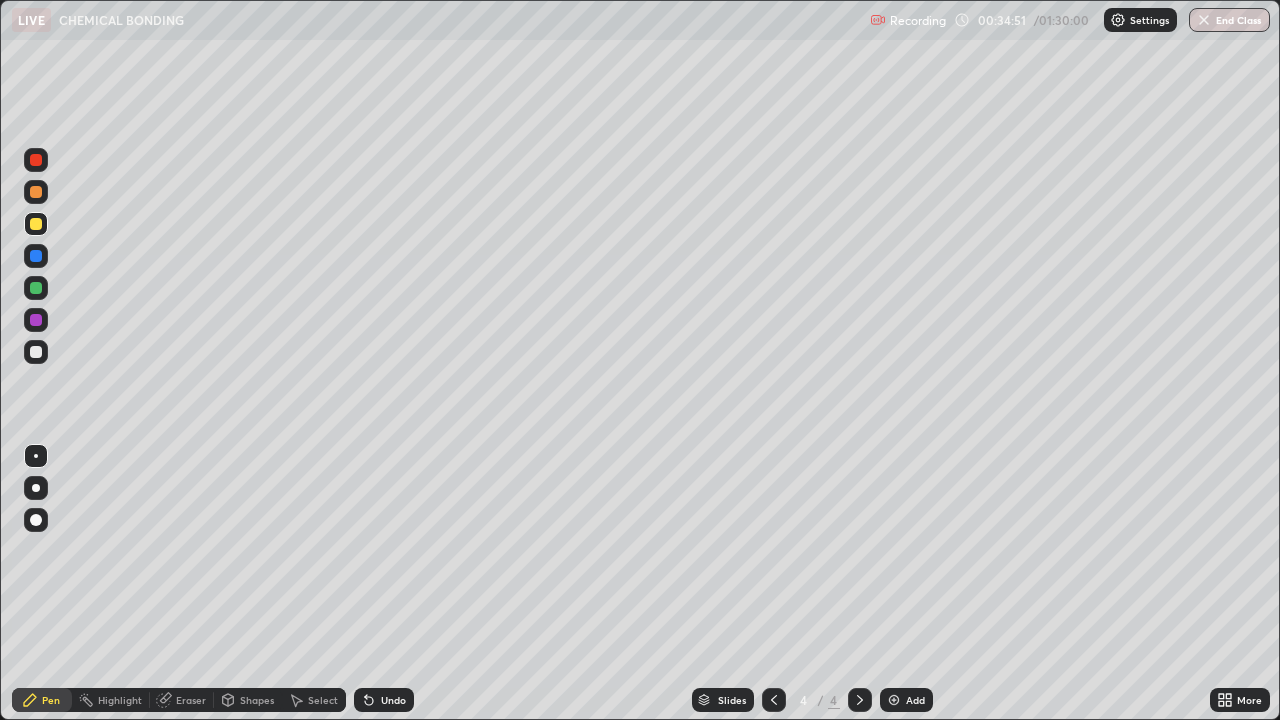 click at bounding box center [36, 352] 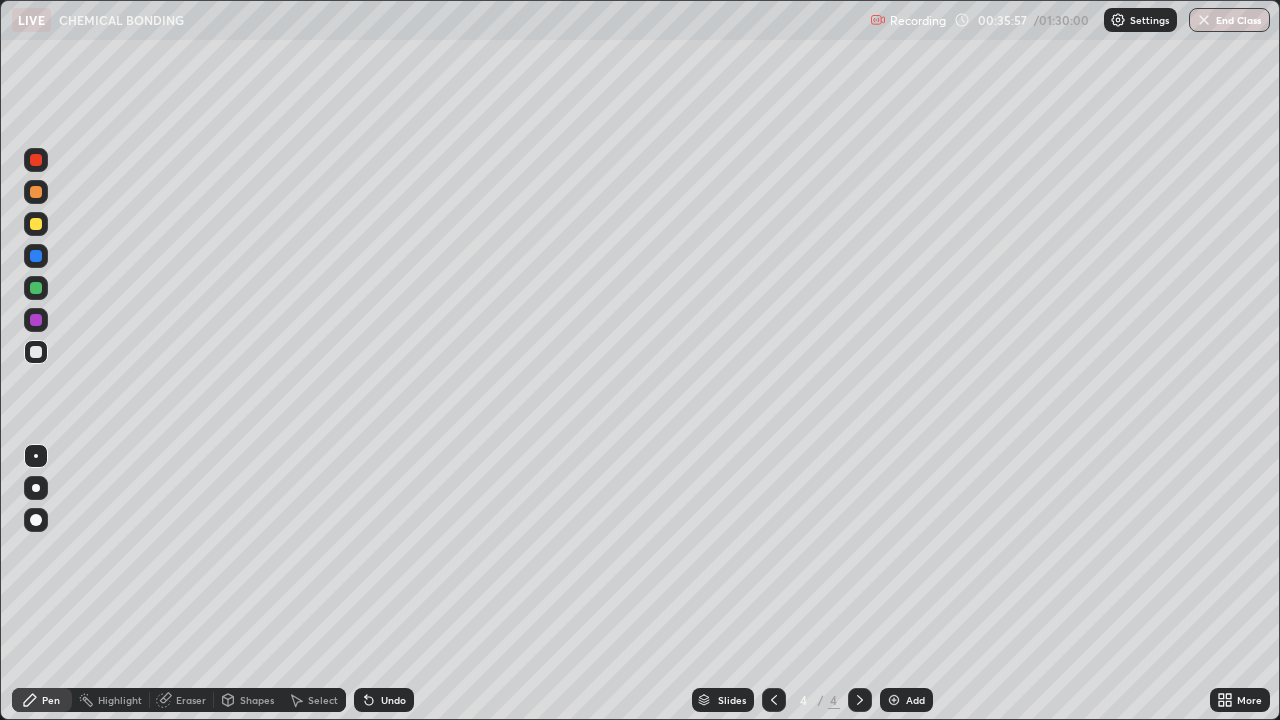 click on "Select" at bounding box center (323, 700) 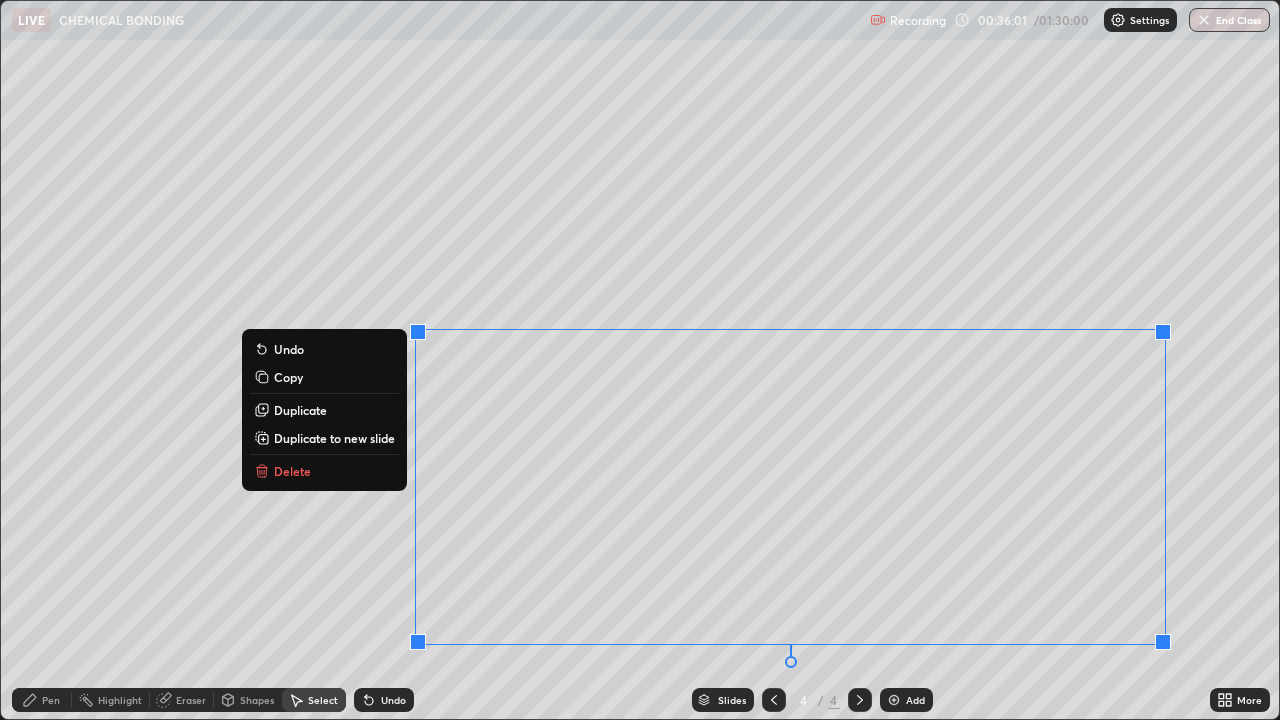 click on "Delete" at bounding box center (292, 471) 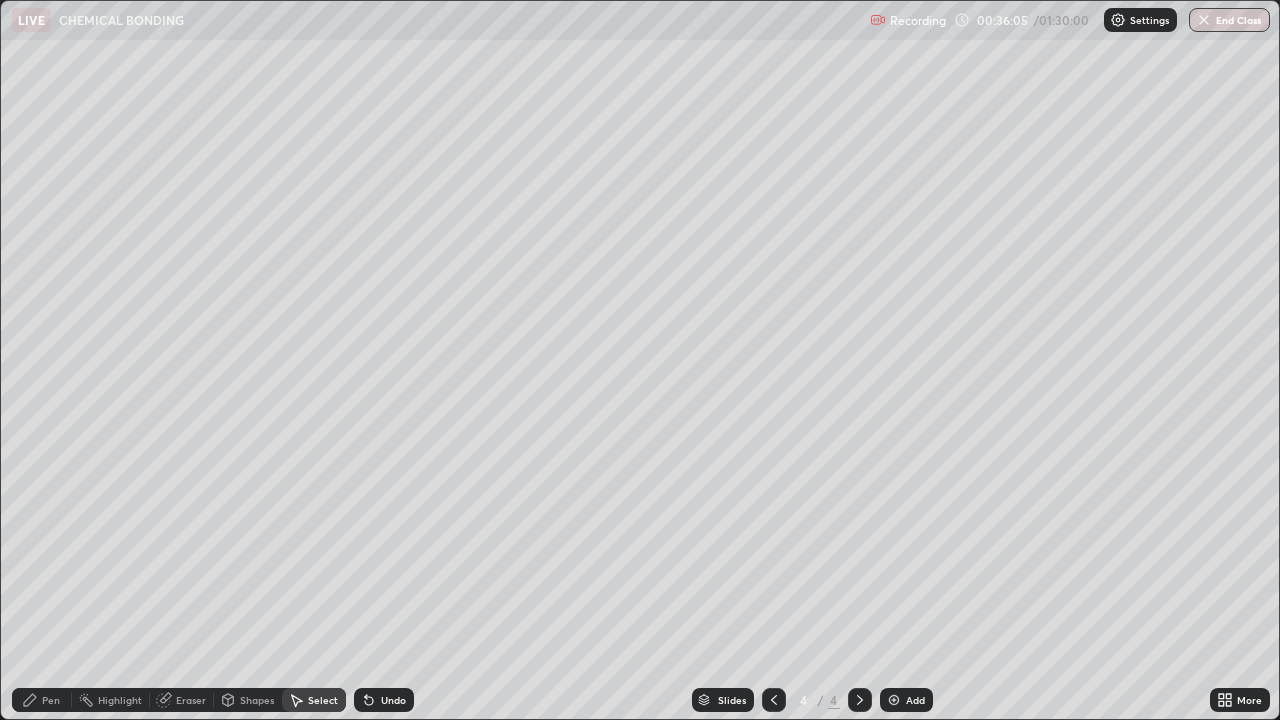 click on "Pen" at bounding box center (51, 700) 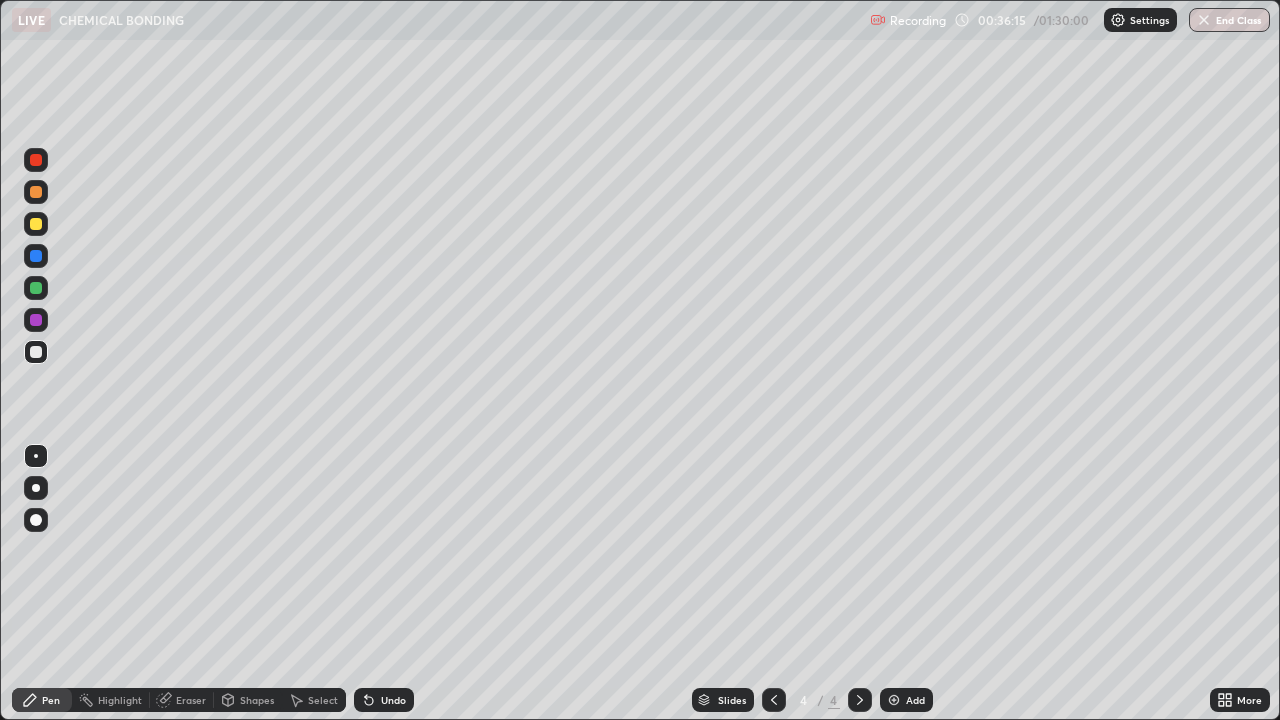 click at bounding box center (36, 224) 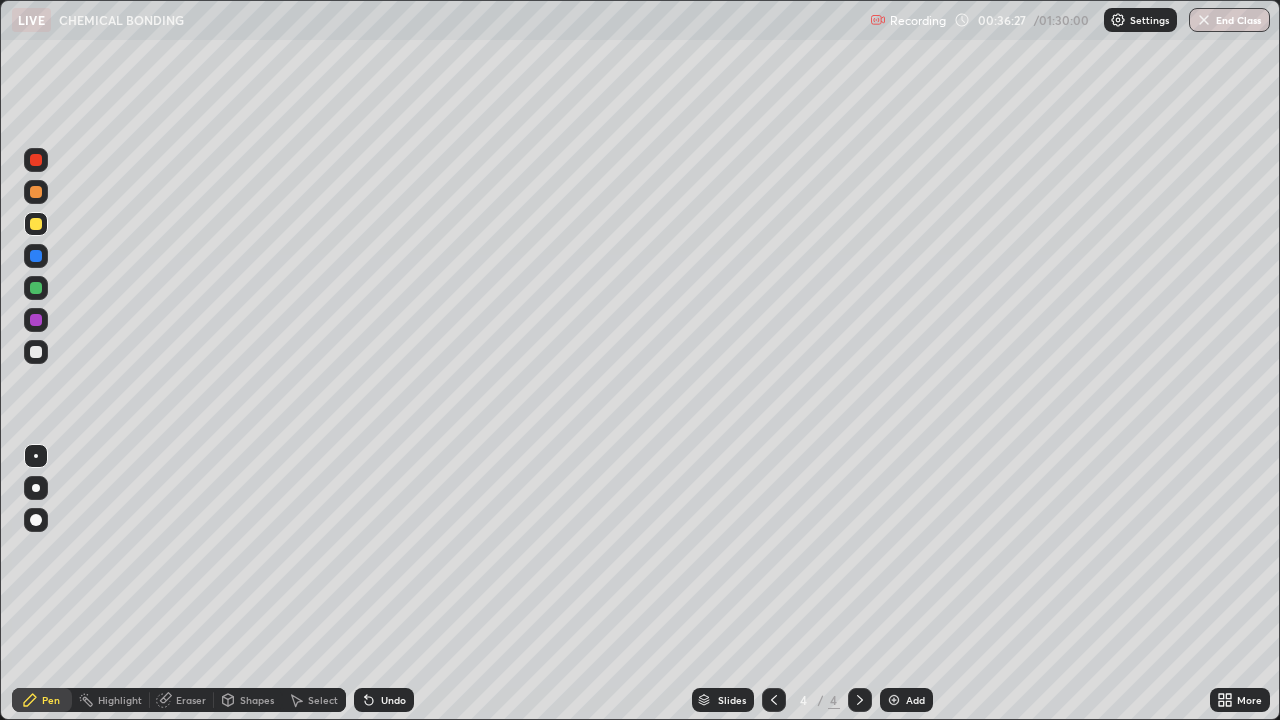 click at bounding box center (36, 352) 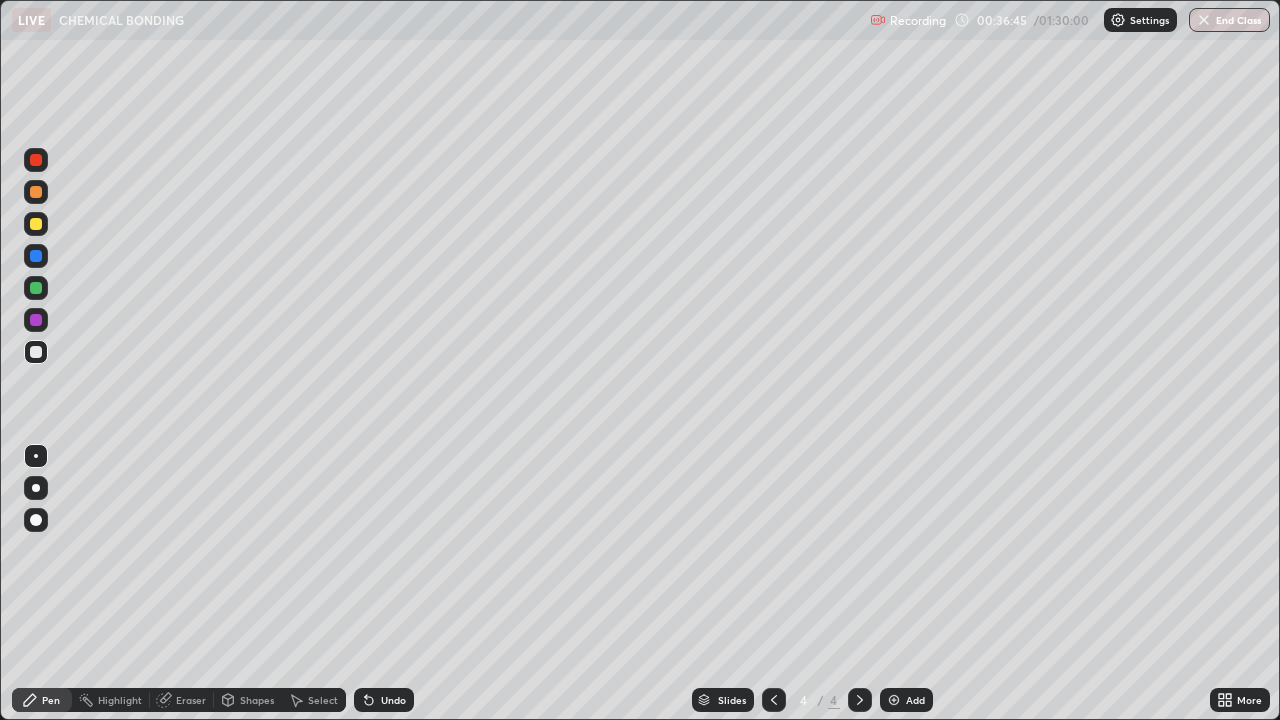 click at bounding box center (36, 224) 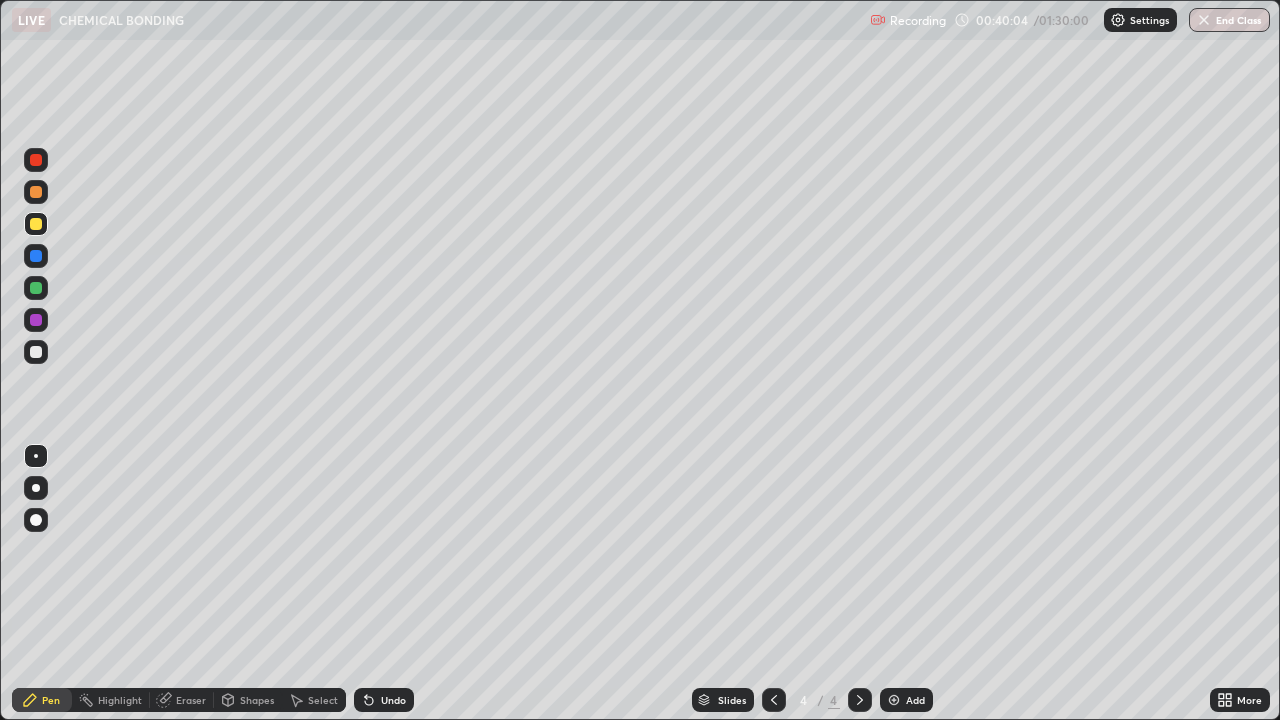 click on "Select" at bounding box center [323, 700] 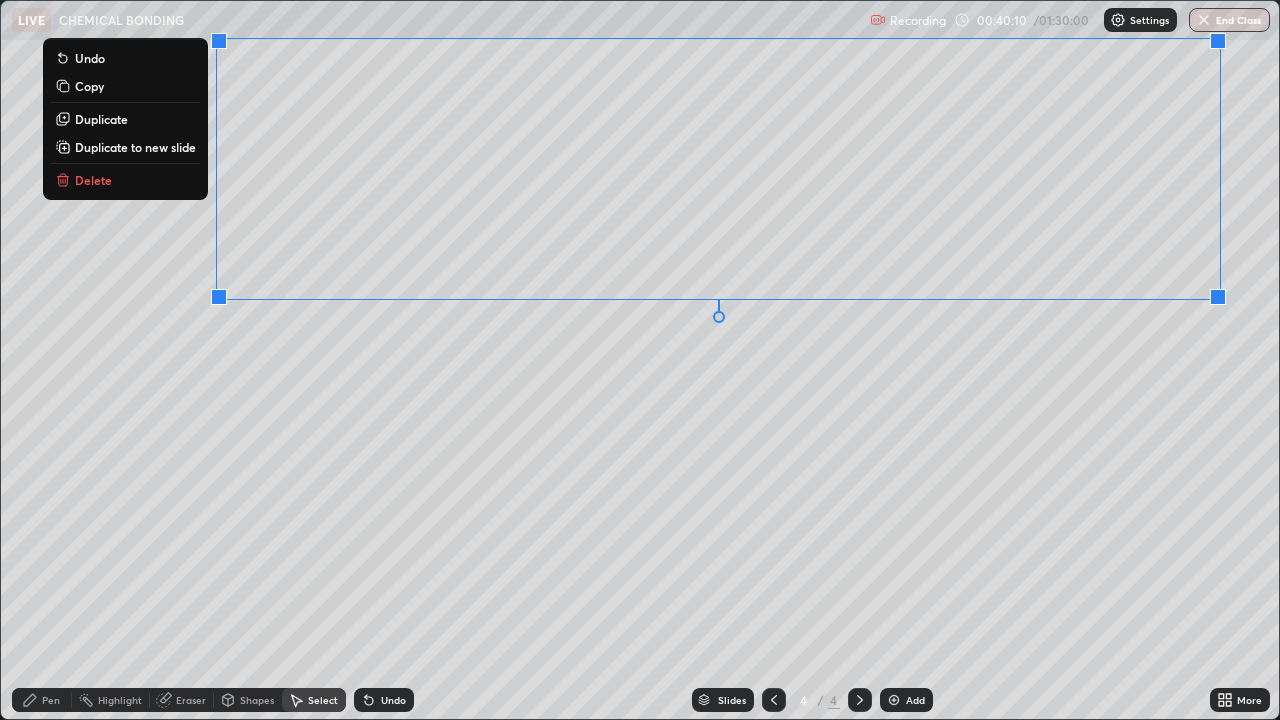click on "Delete" at bounding box center (93, 180) 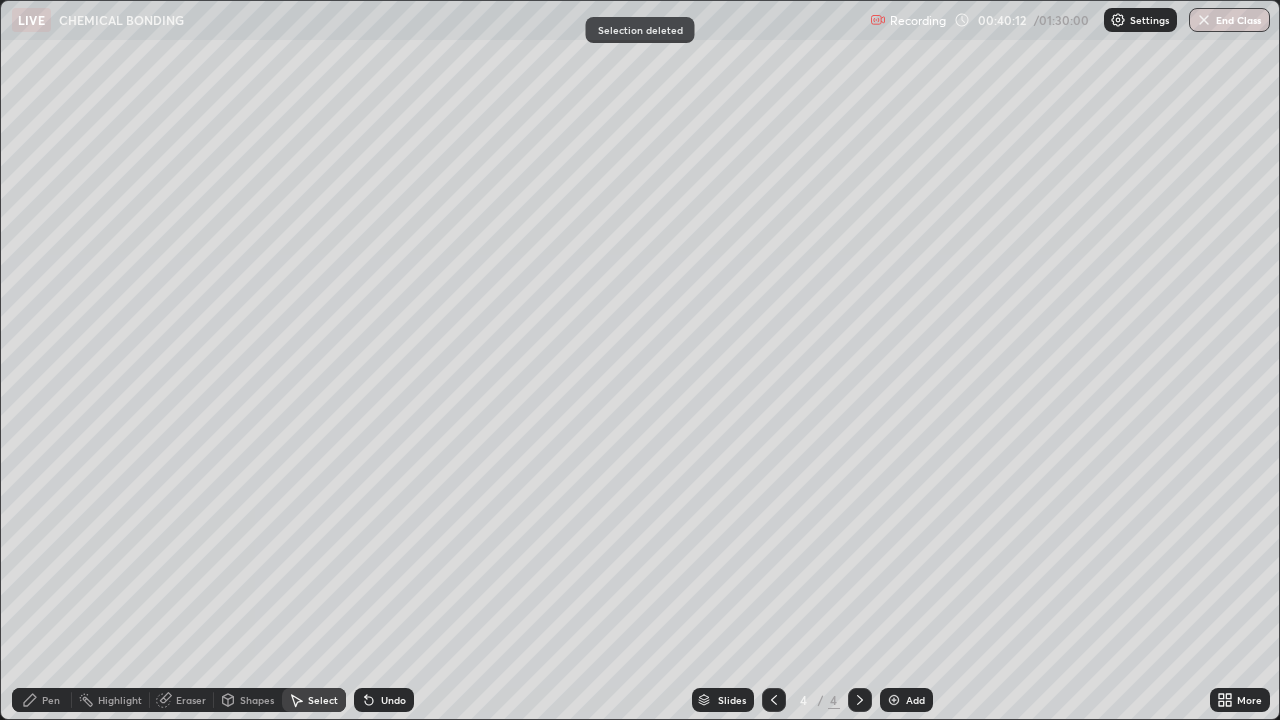 click on "Eraser" at bounding box center (191, 700) 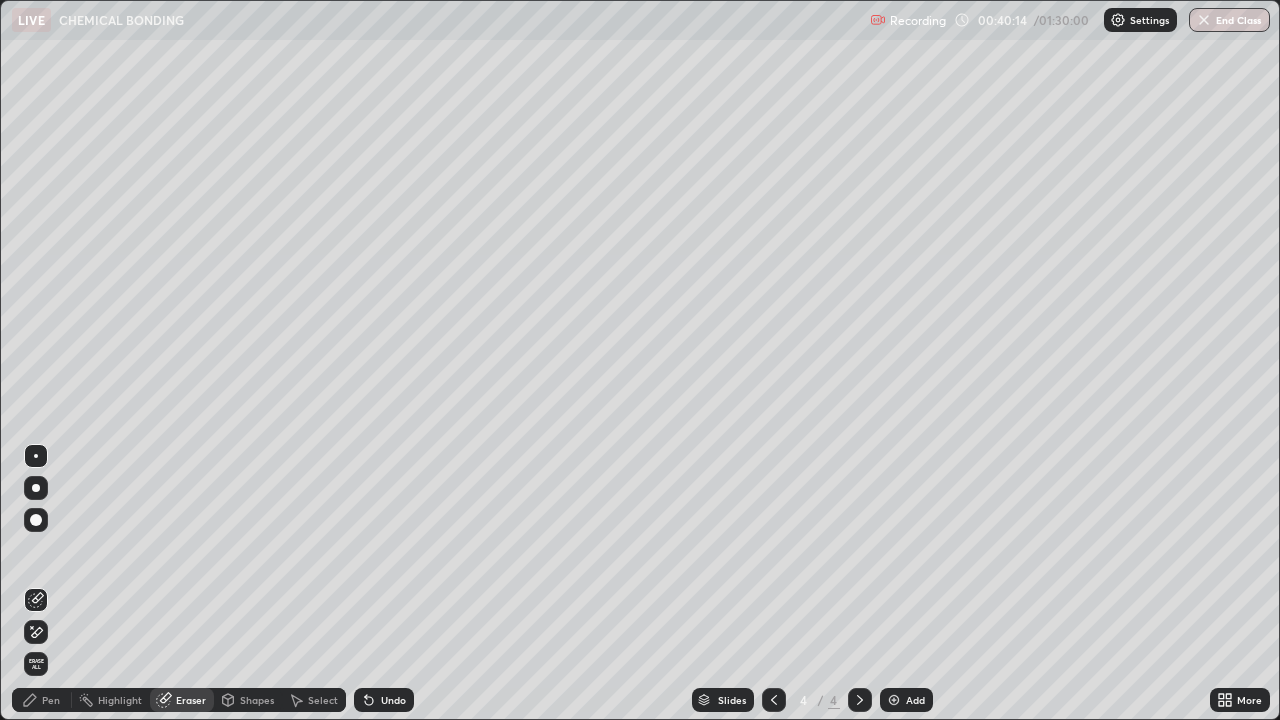 click on "Pen" at bounding box center (42, 700) 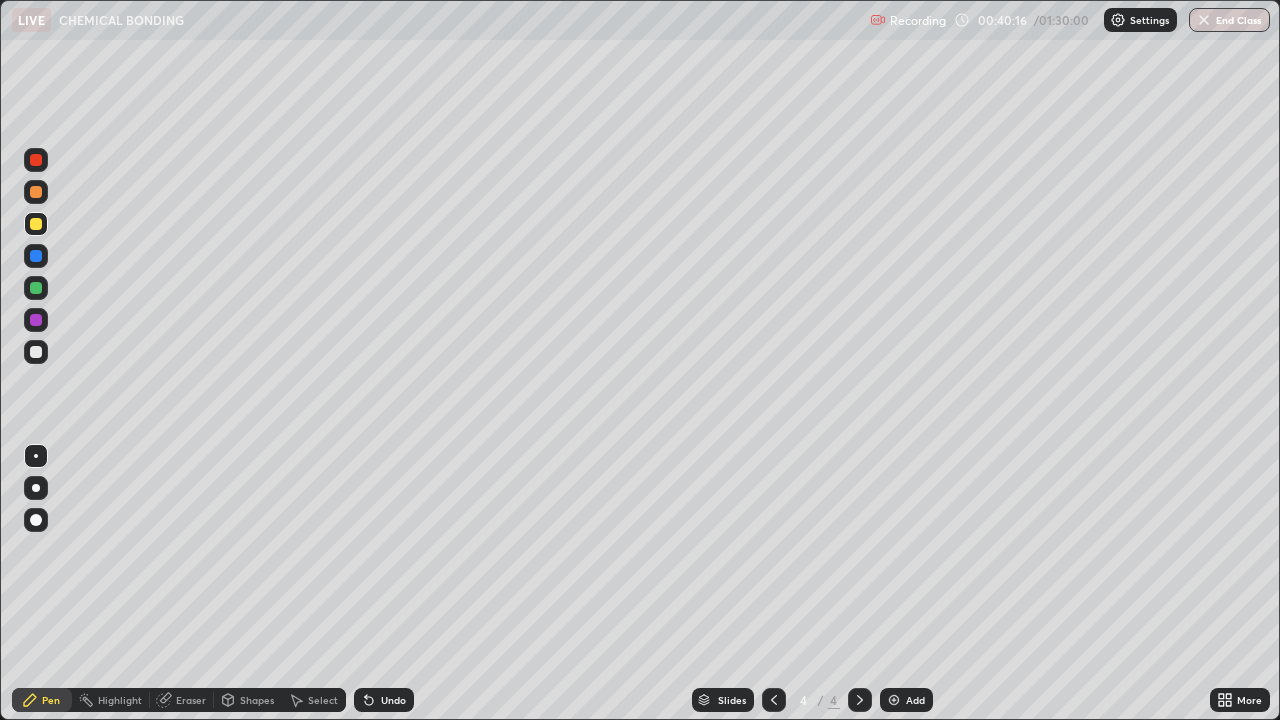 click at bounding box center [36, 352] 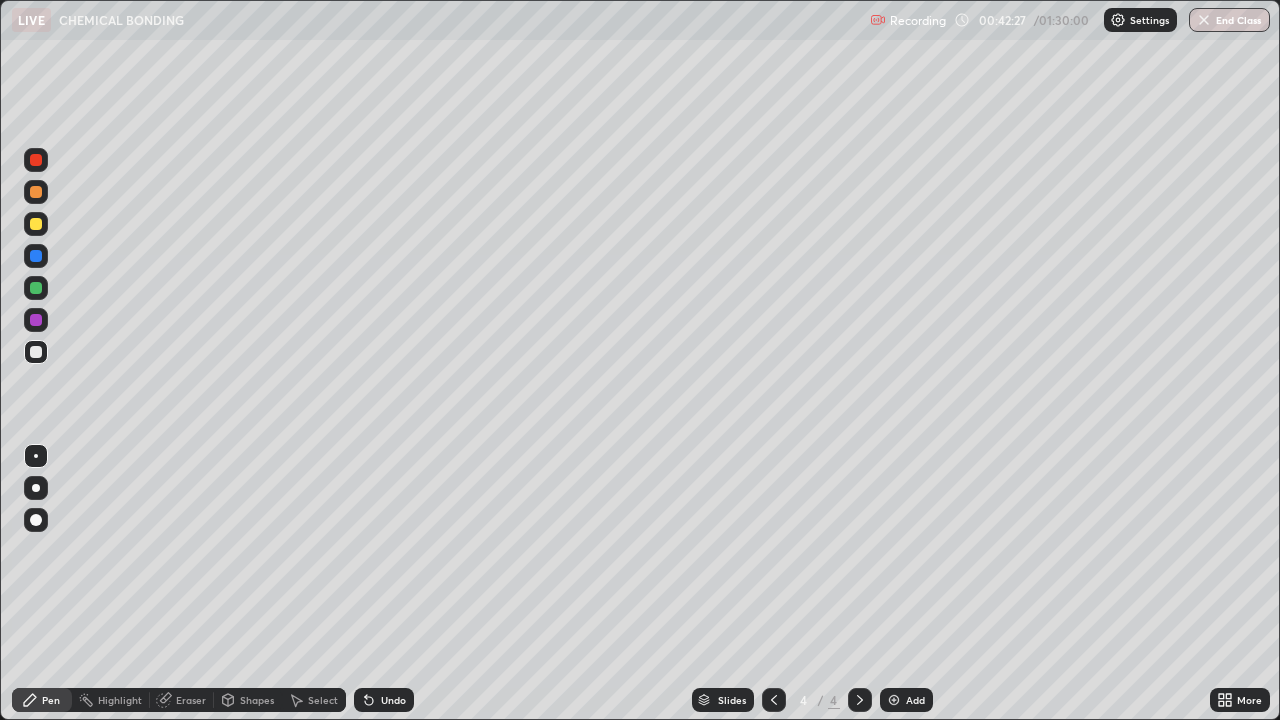 click on "Select" at bounding box center [323, 700] 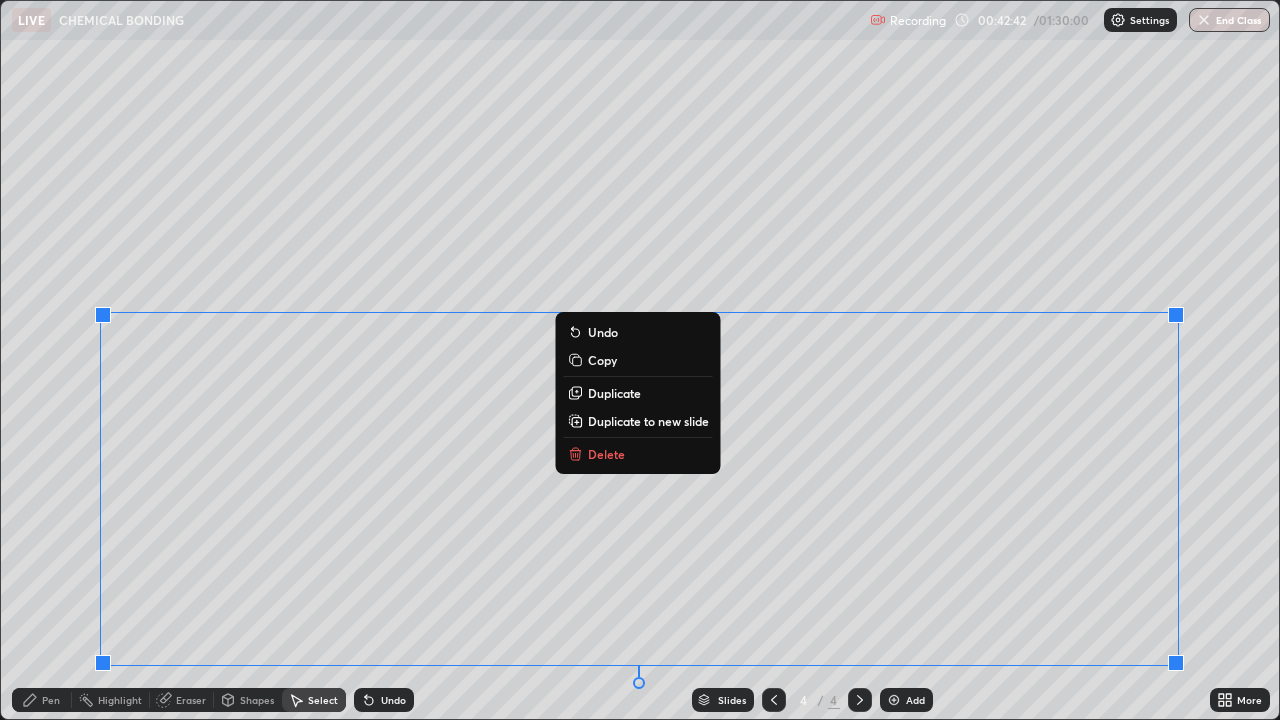 click on "Delete" at bounding box center (638, 454) 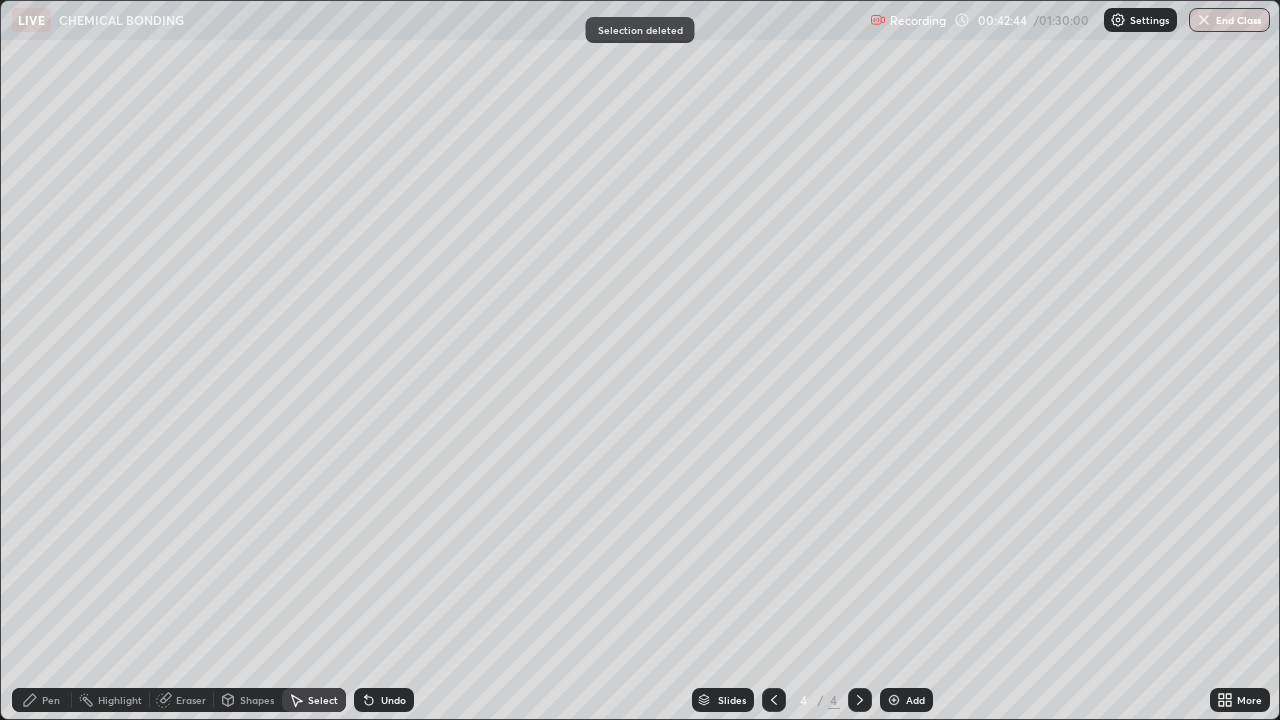 click on "Pen" at bounding box center [42, 700] 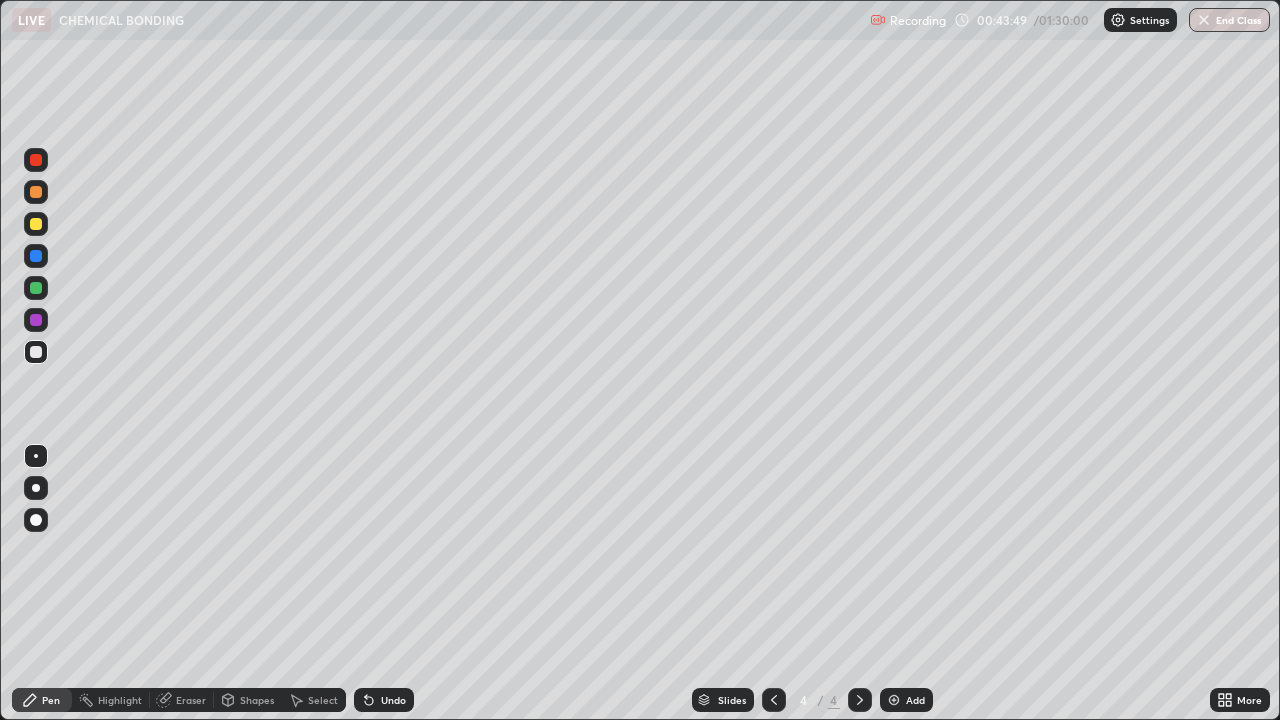 click at bounding box center [36, 224] 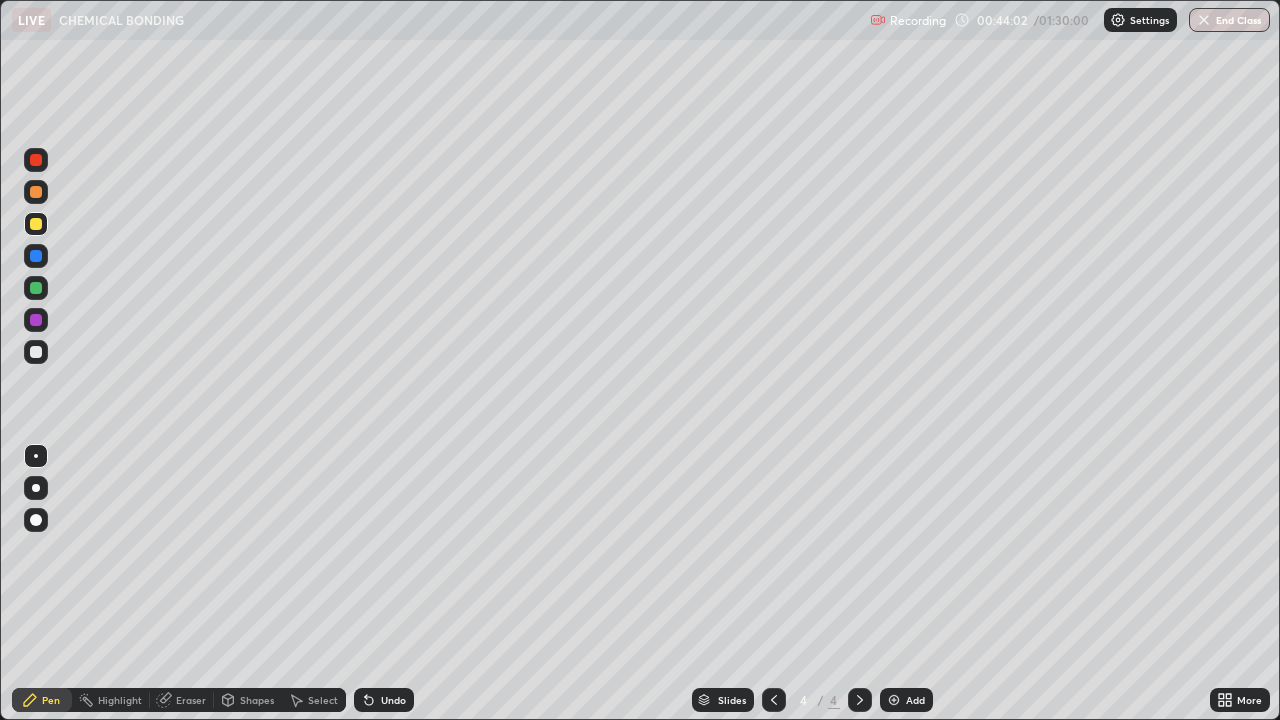 click at bounding box center [36, 352] 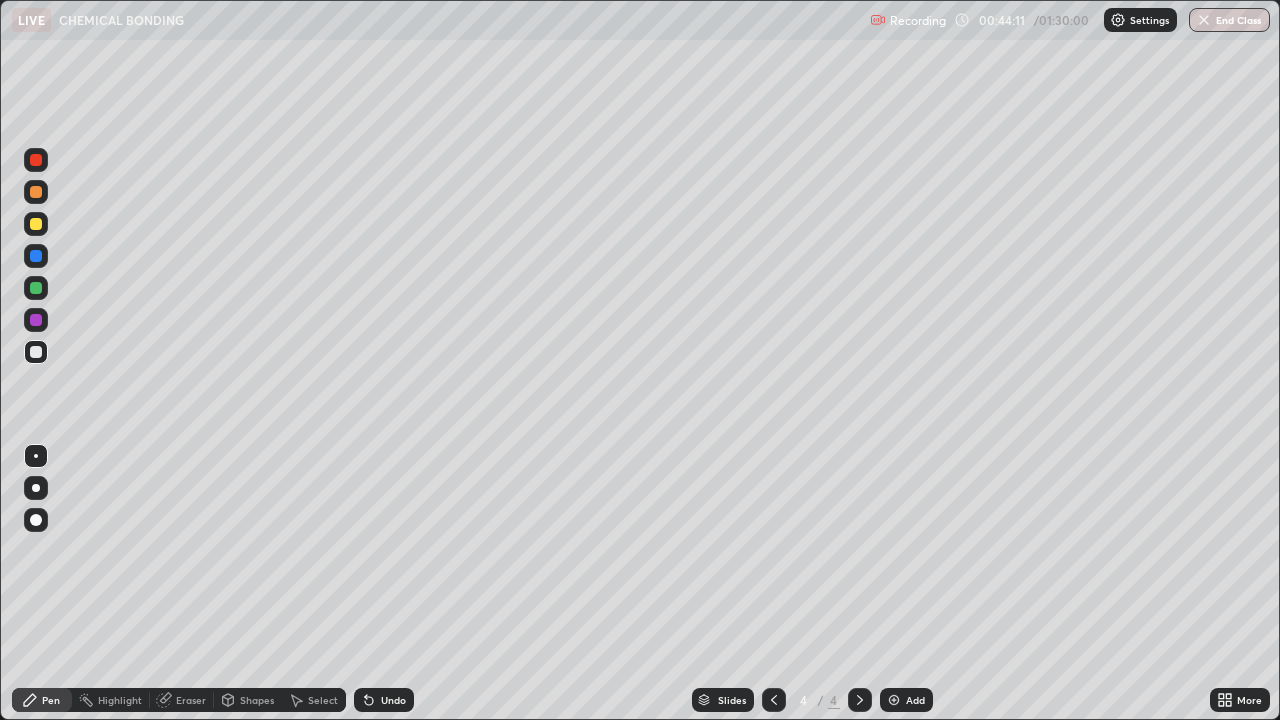 click at bounding box center (36, 224) 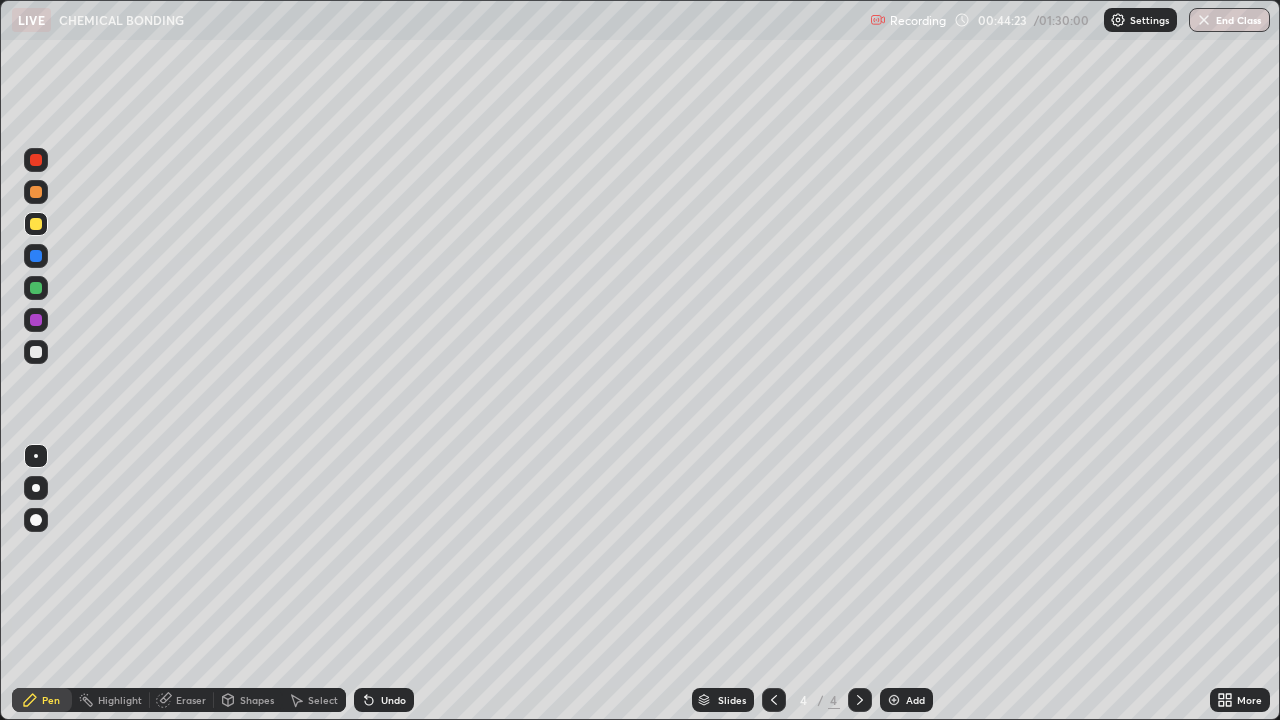 click at bounding box center [36, 352] 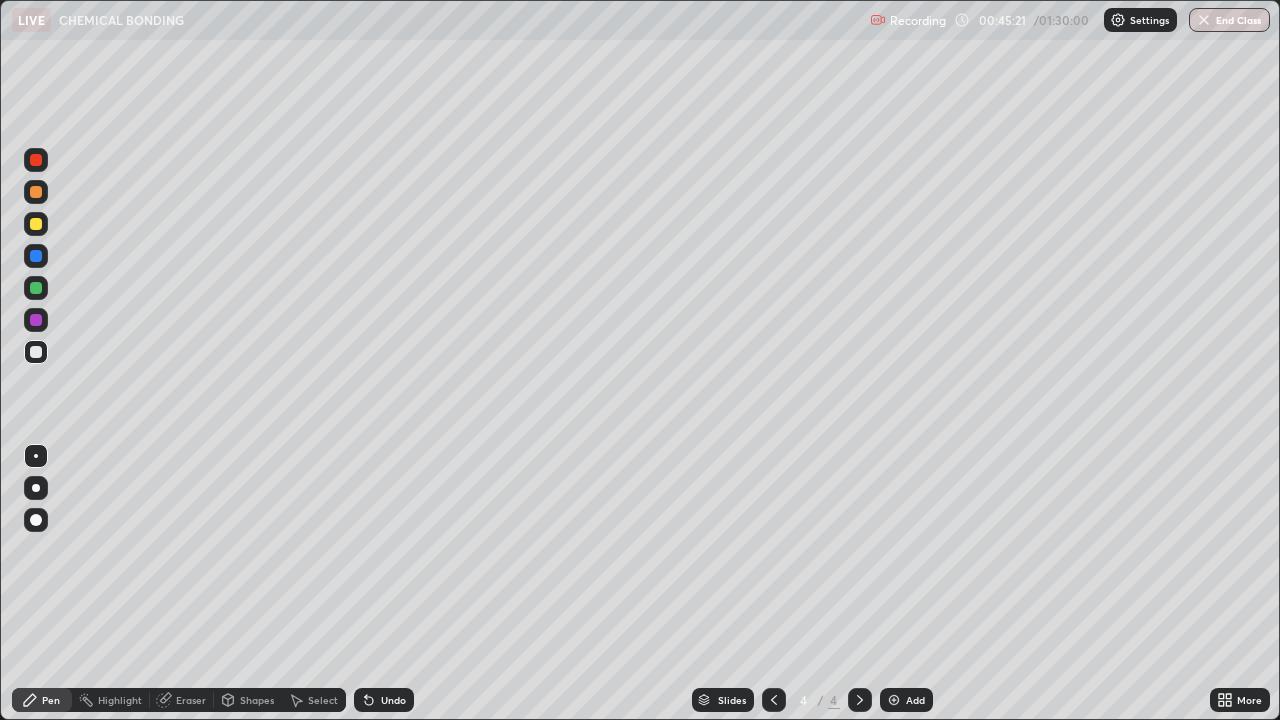 click 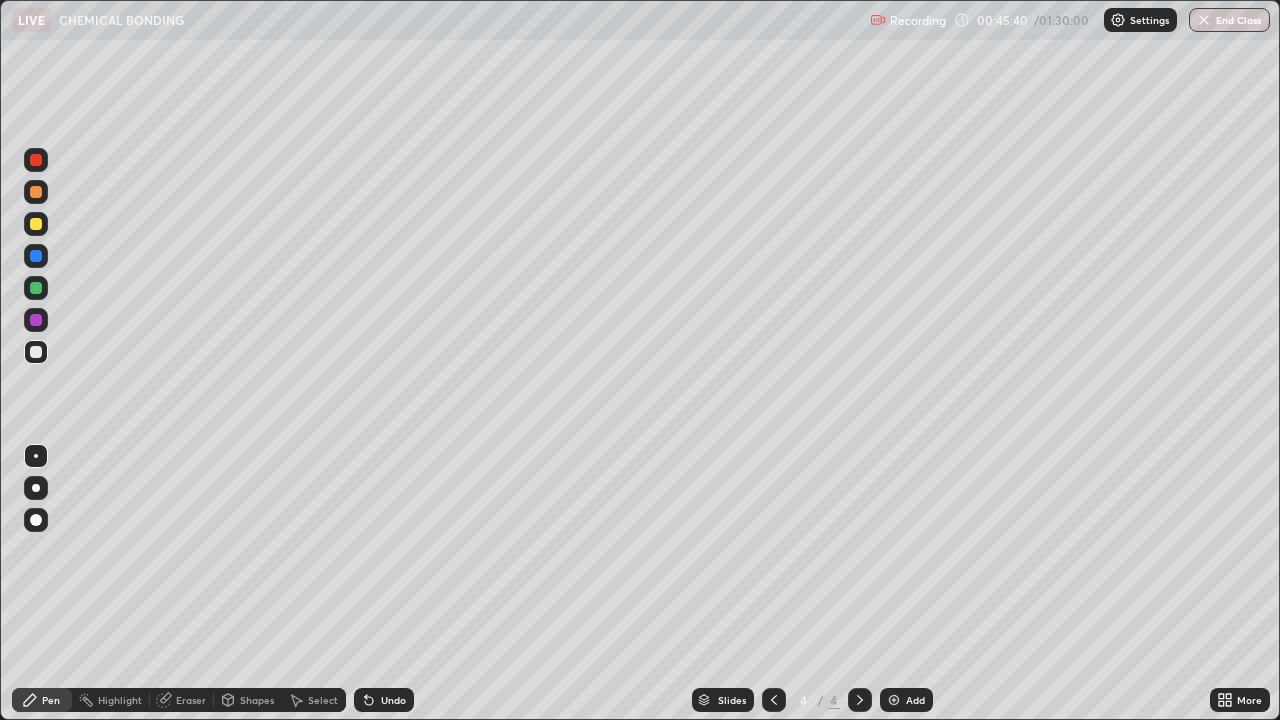click on "Eraser" at bounding box center [191, 700] 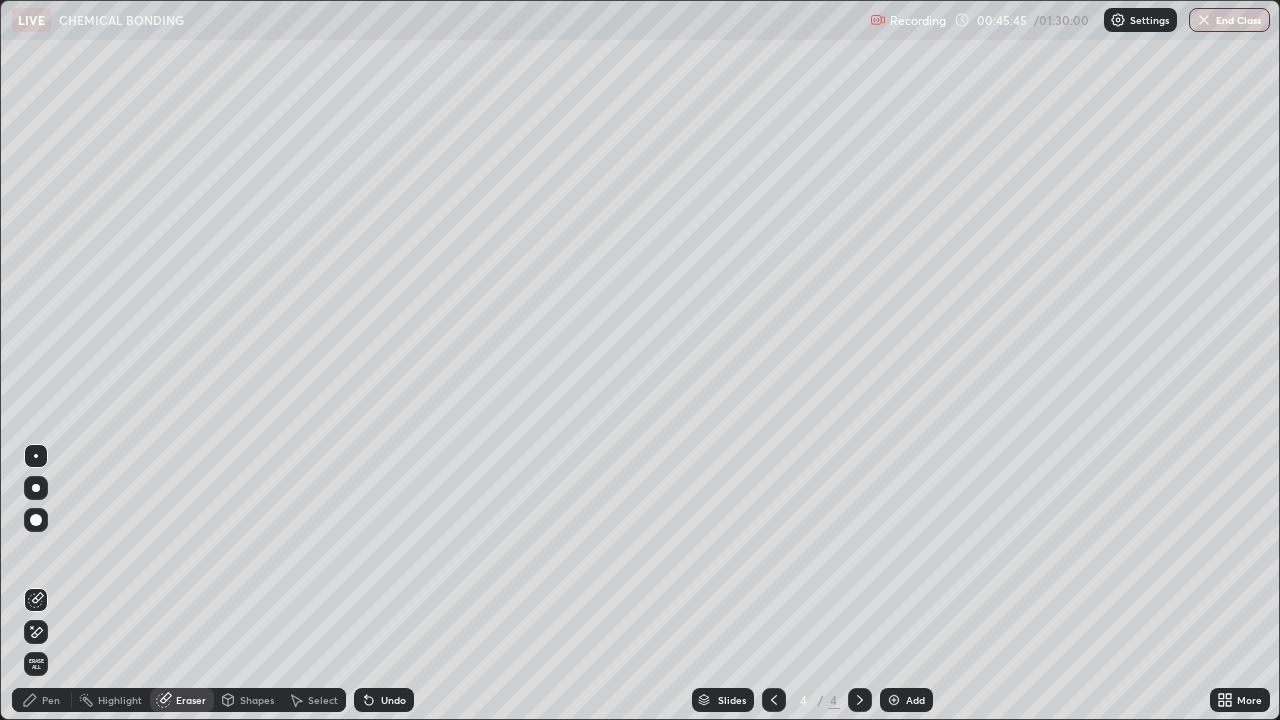 click on "Pen" at bounding box center [51, 700] 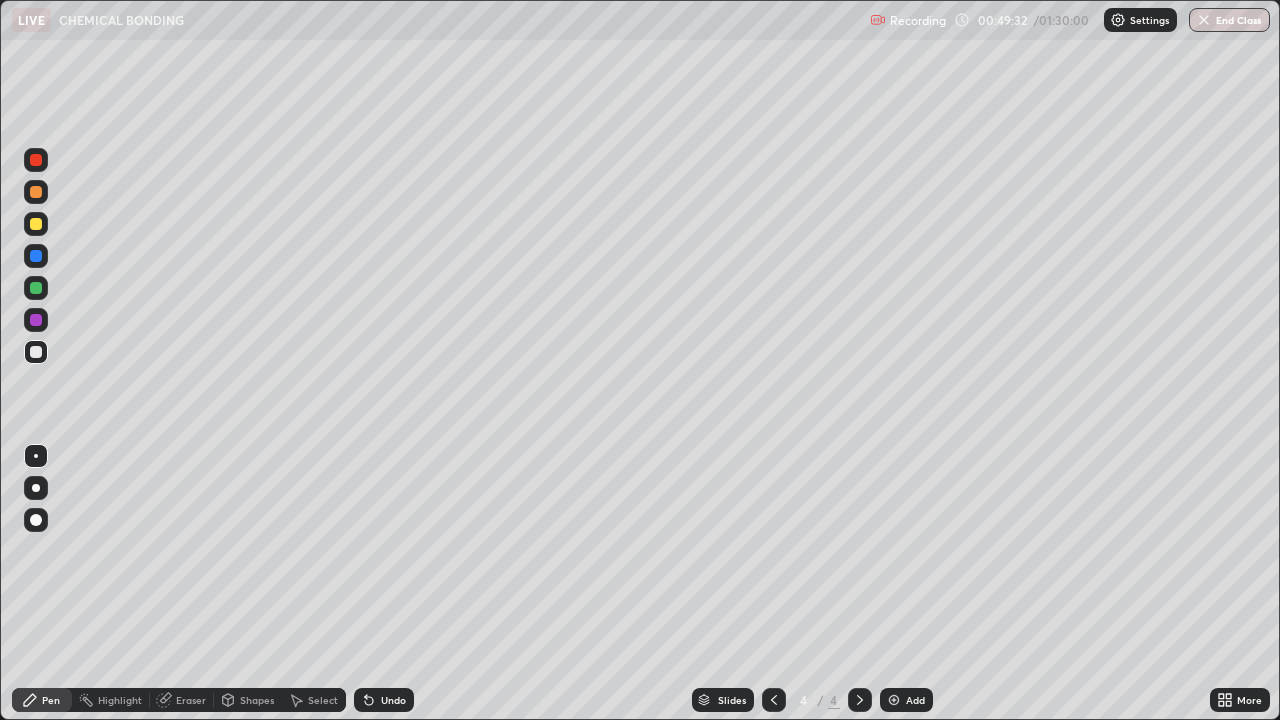 click on "Eraser" at bounding box center [191, 700] 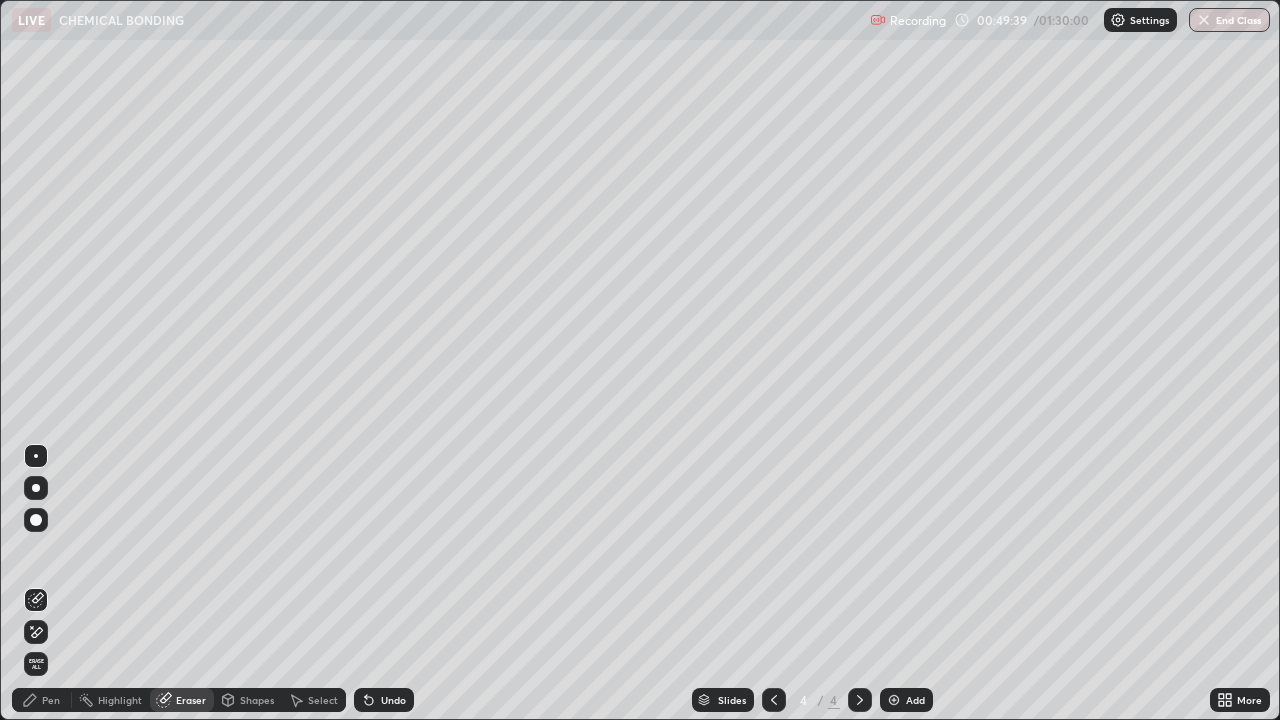 click at bounding box center [36, 520] 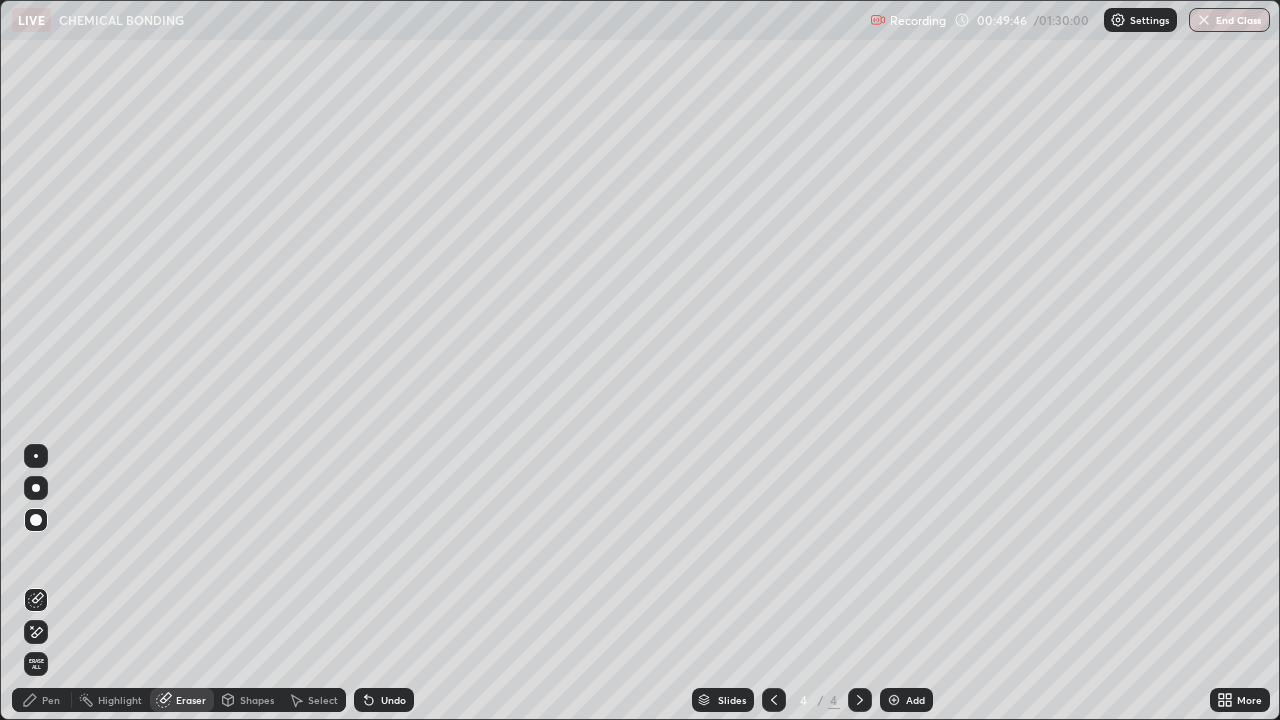 click on "Pen" at bounding box center [51, 700] 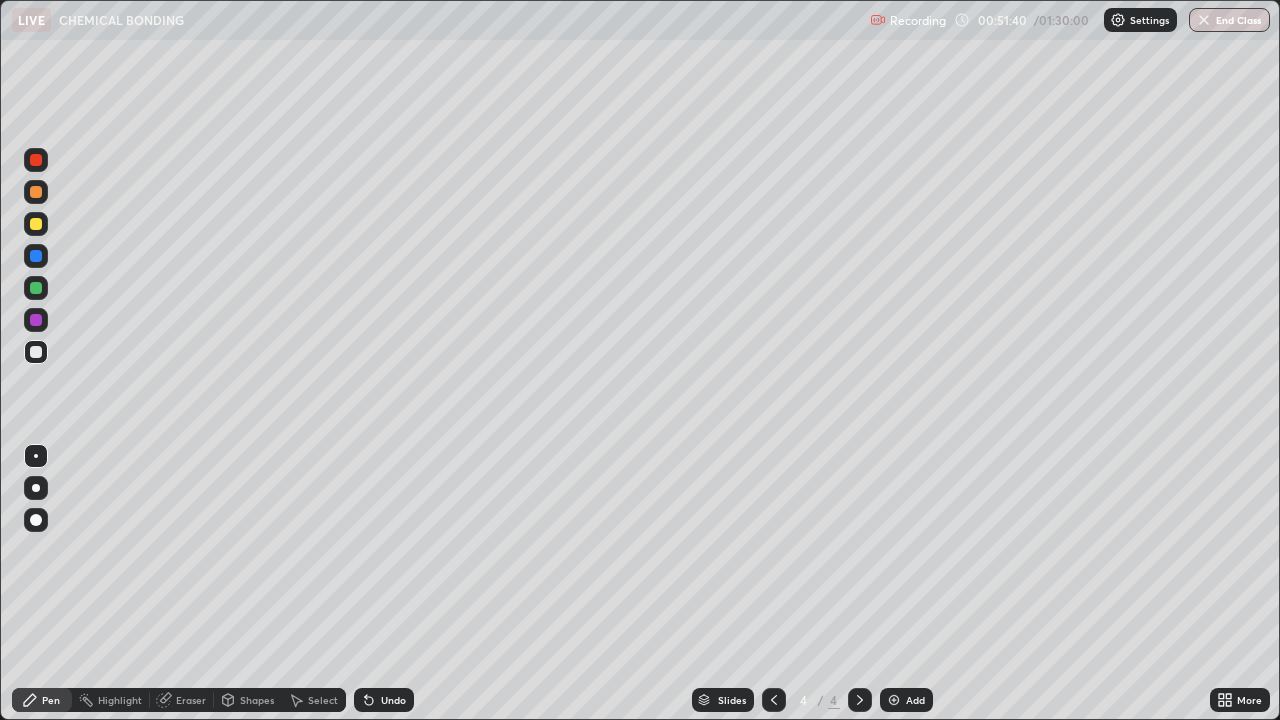 click on "Select" at bounding box center [314, 700] 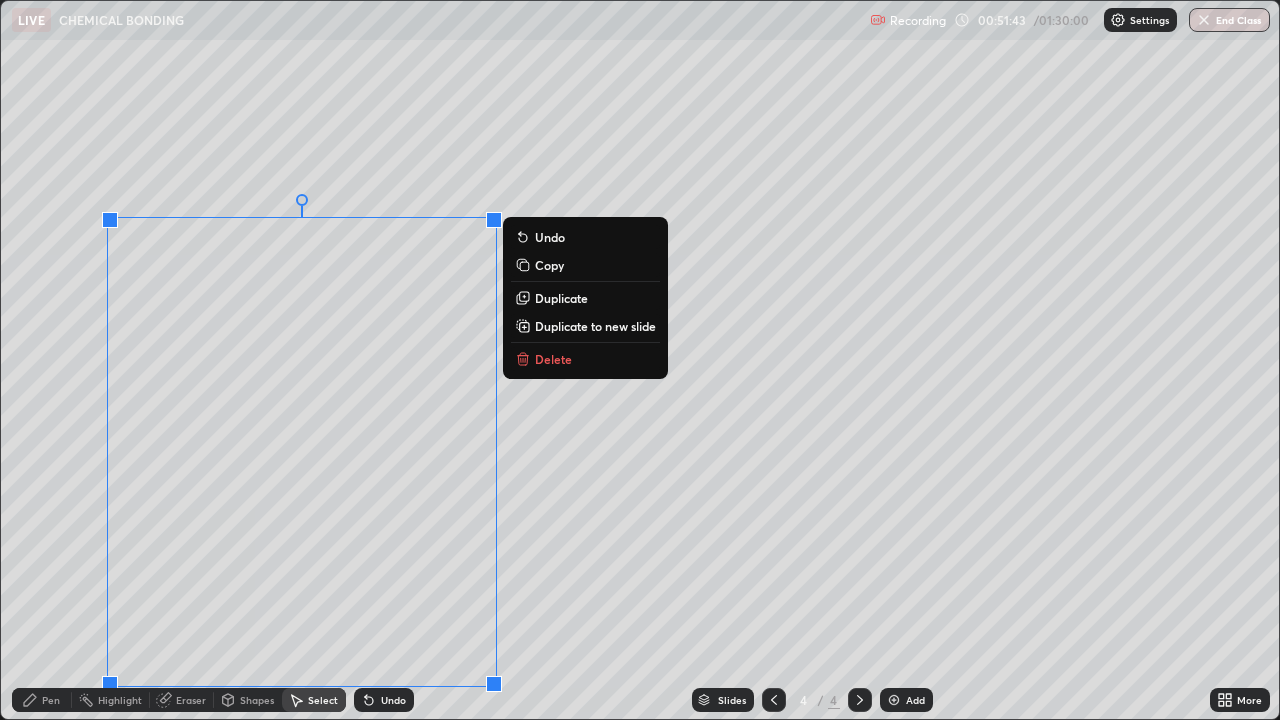 click on "Delete" at bounding box center [553, 359] 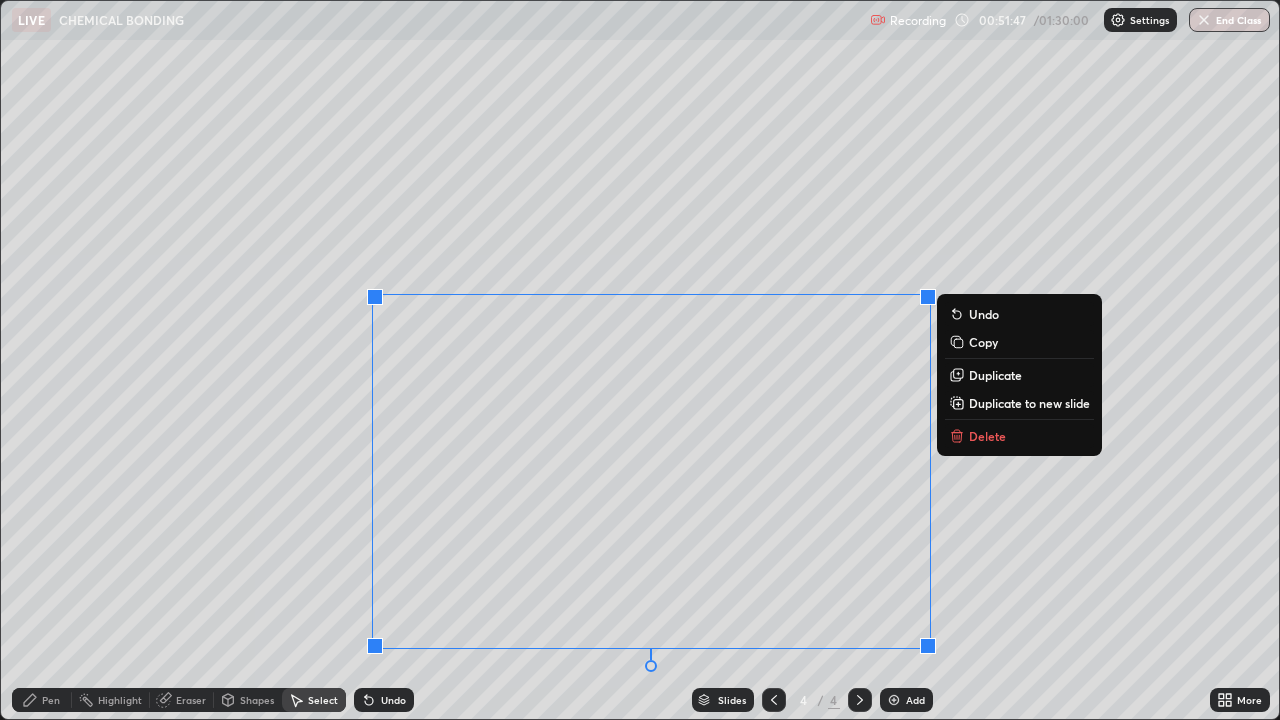 click 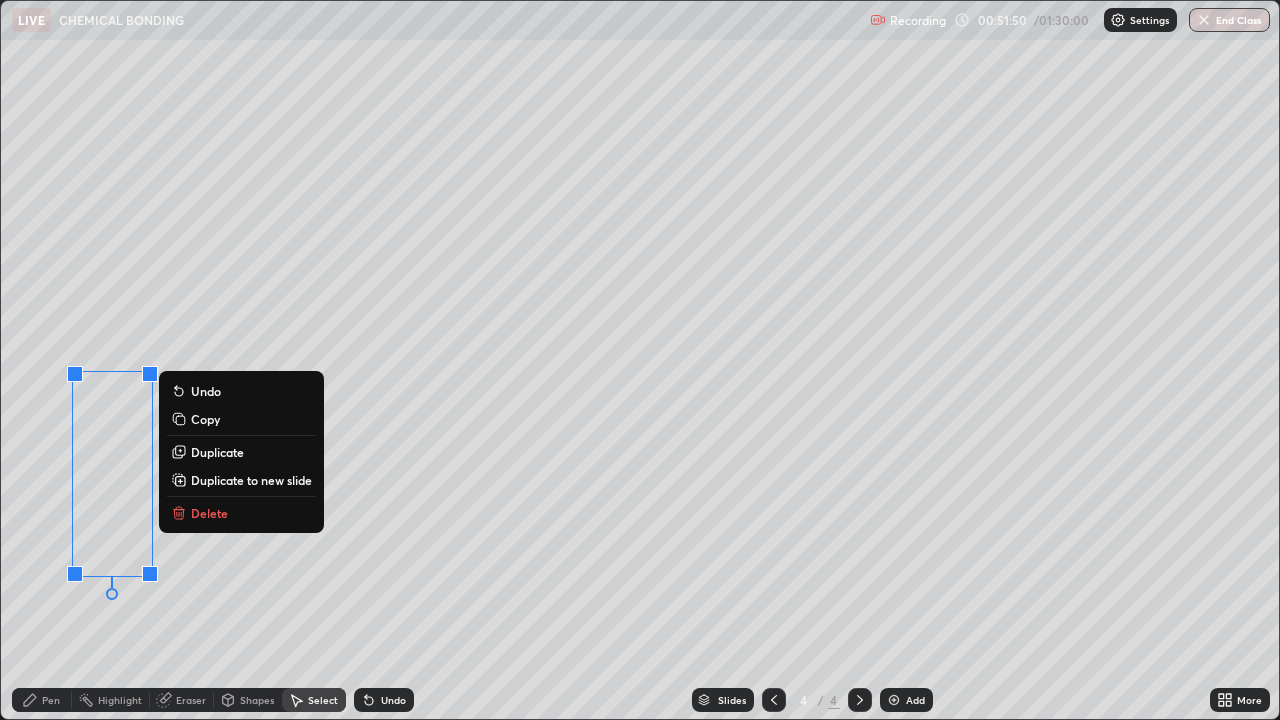 click on "Delete" at bounding box center (209, 513) 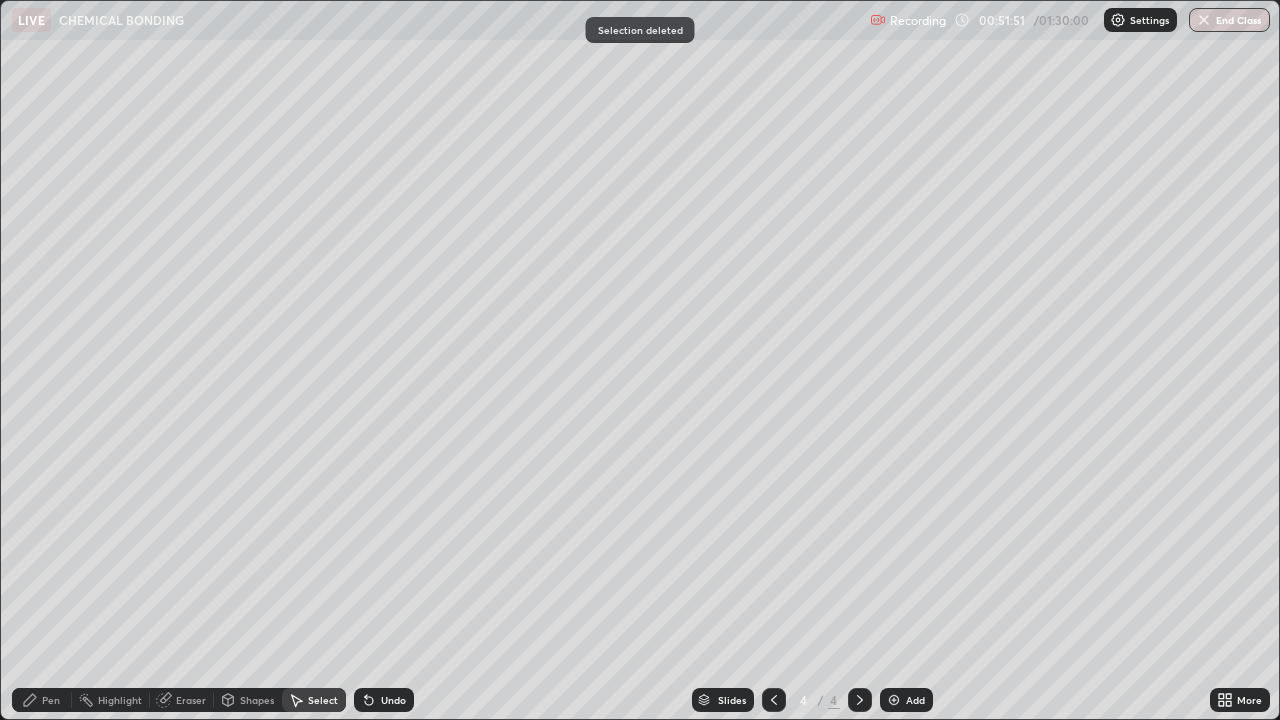 click on "Eraser" at bounding box center [191, 700] 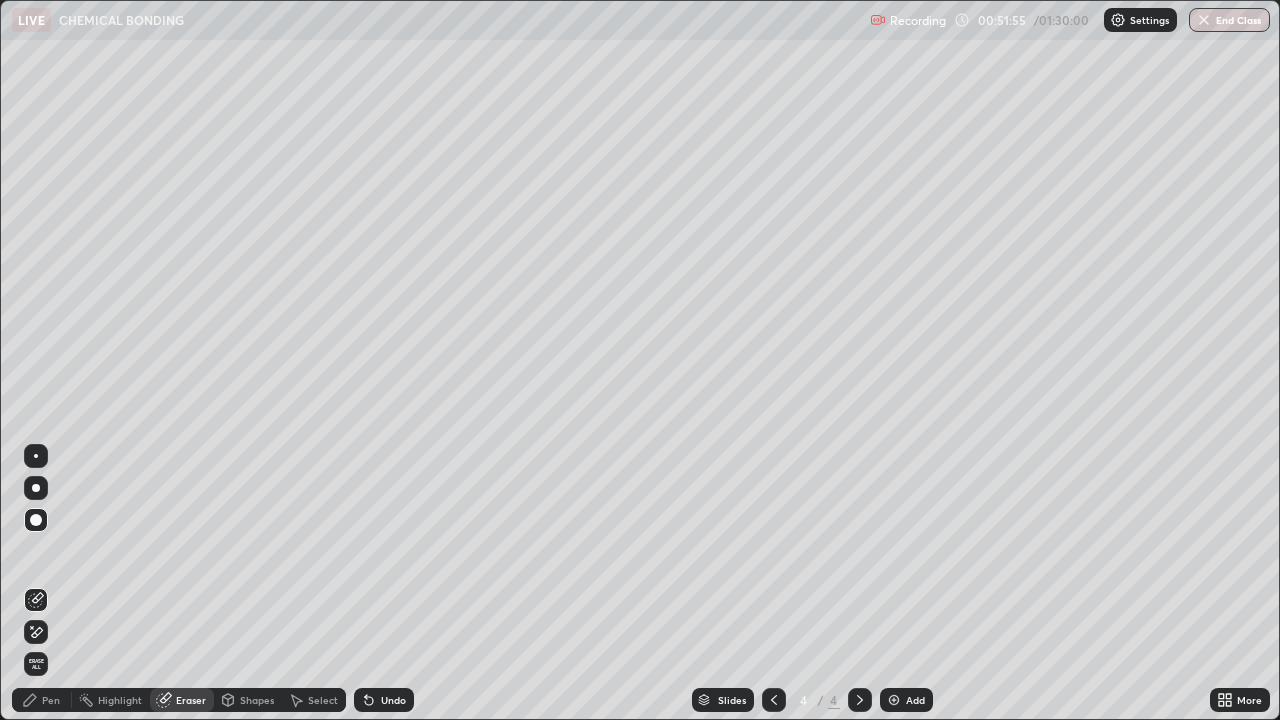 click on "Select" at bounding box center (323, 700) 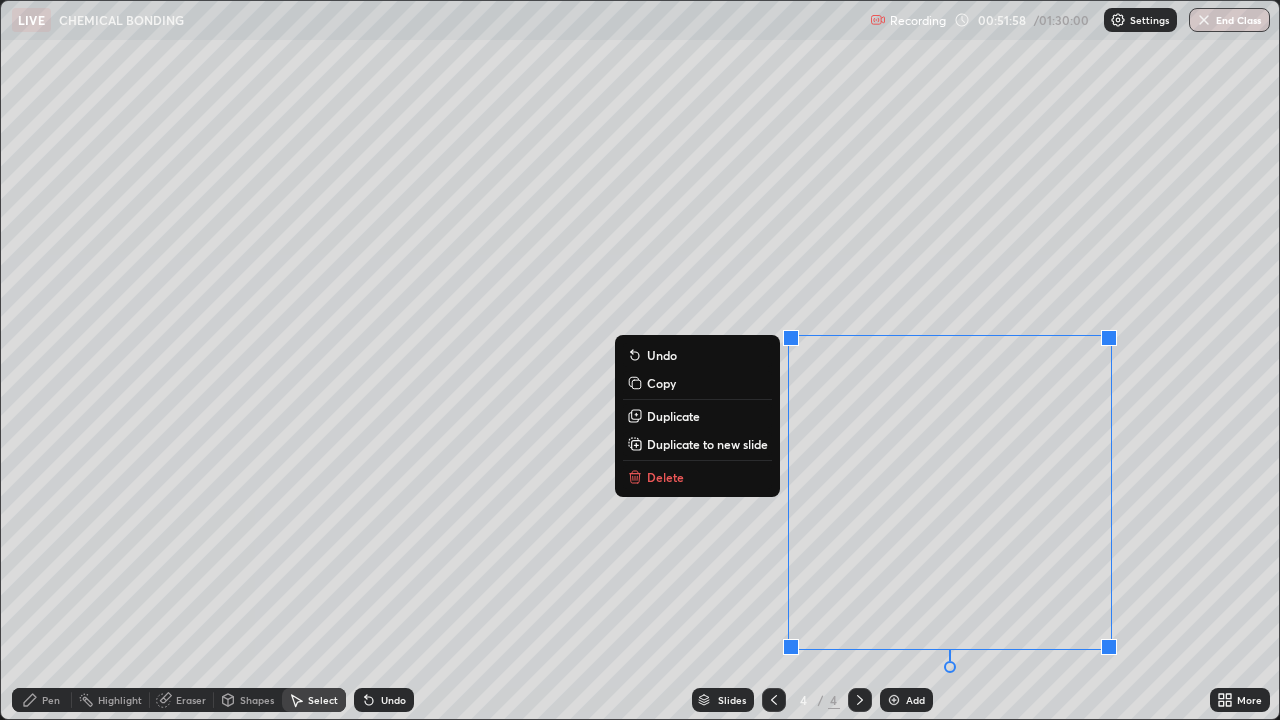 click on "Delete" at bounding box center (665, 477) 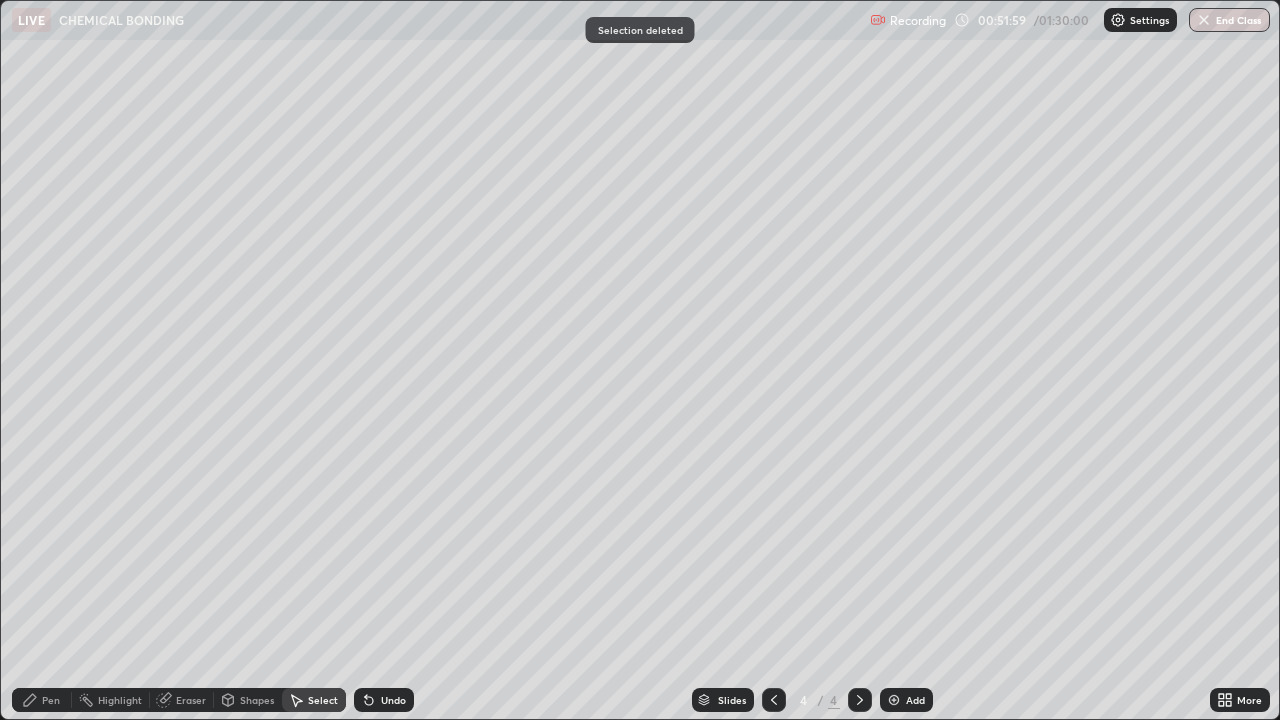 click on "Eraser" at bounding box center [191, 700] 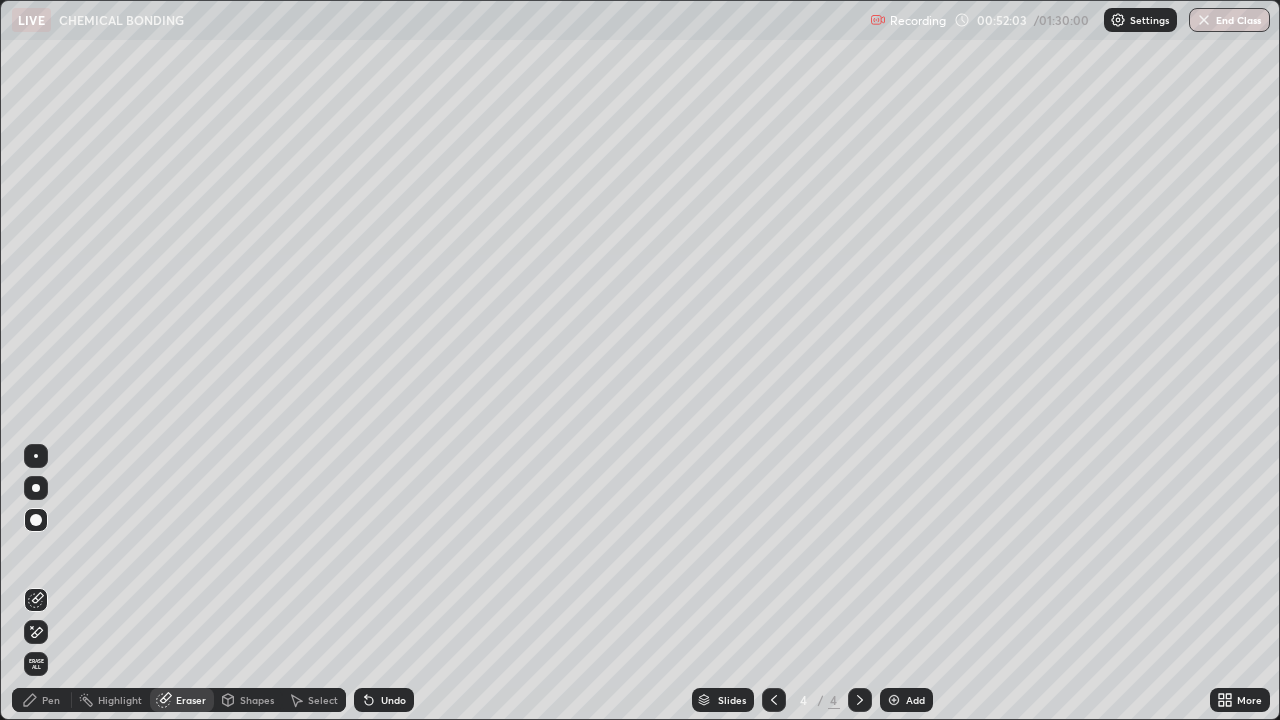 click on "Pen" at bounding box center [51, 700] 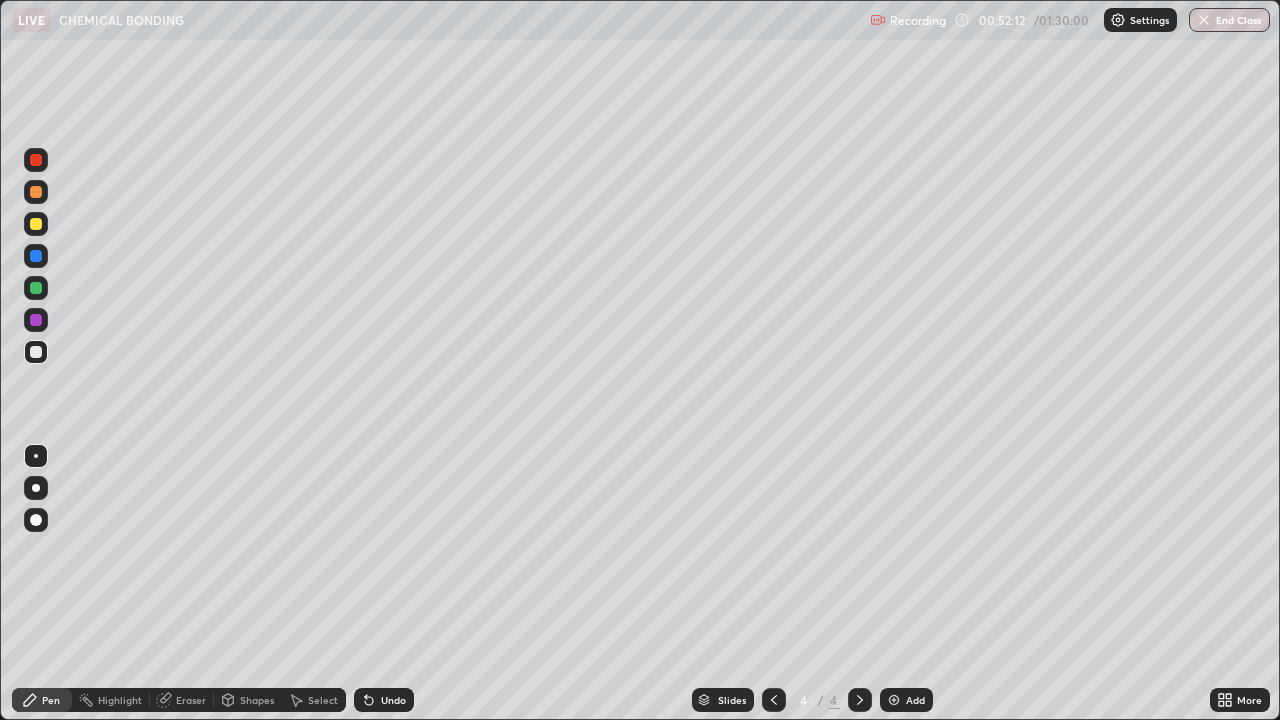 click at bounding box center (36, 224) 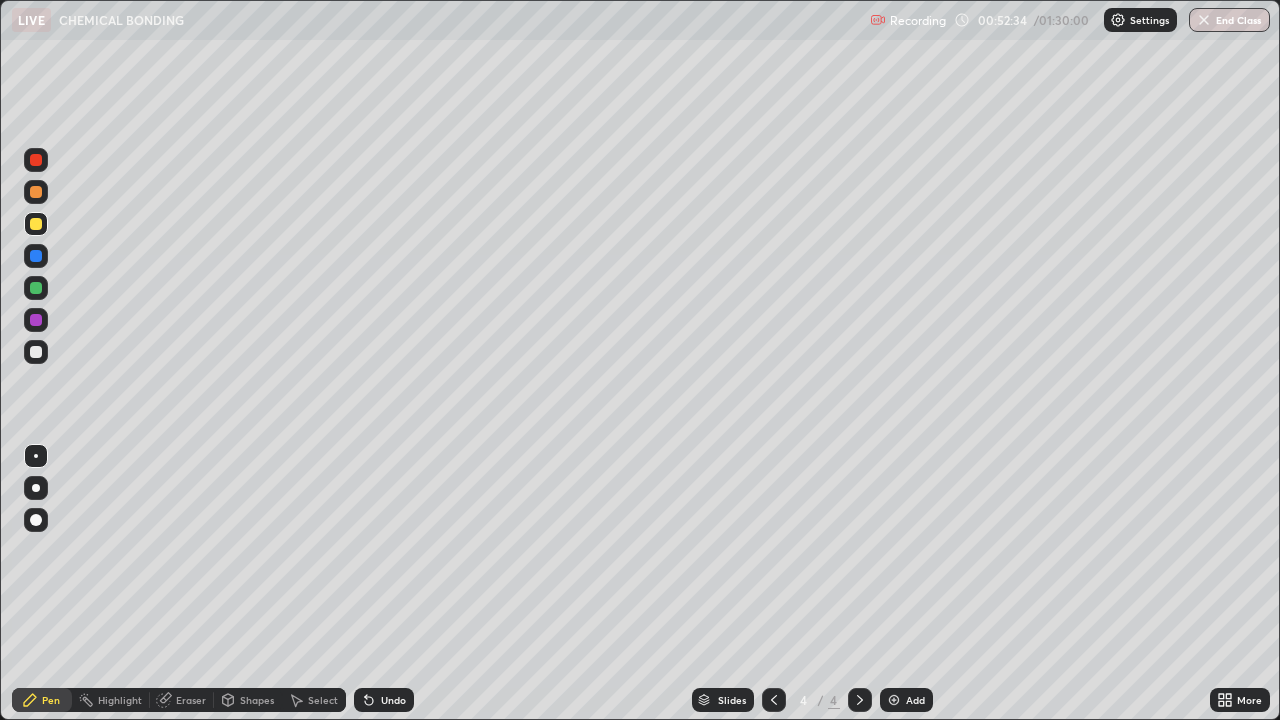 click at bounding box center [36, 352] 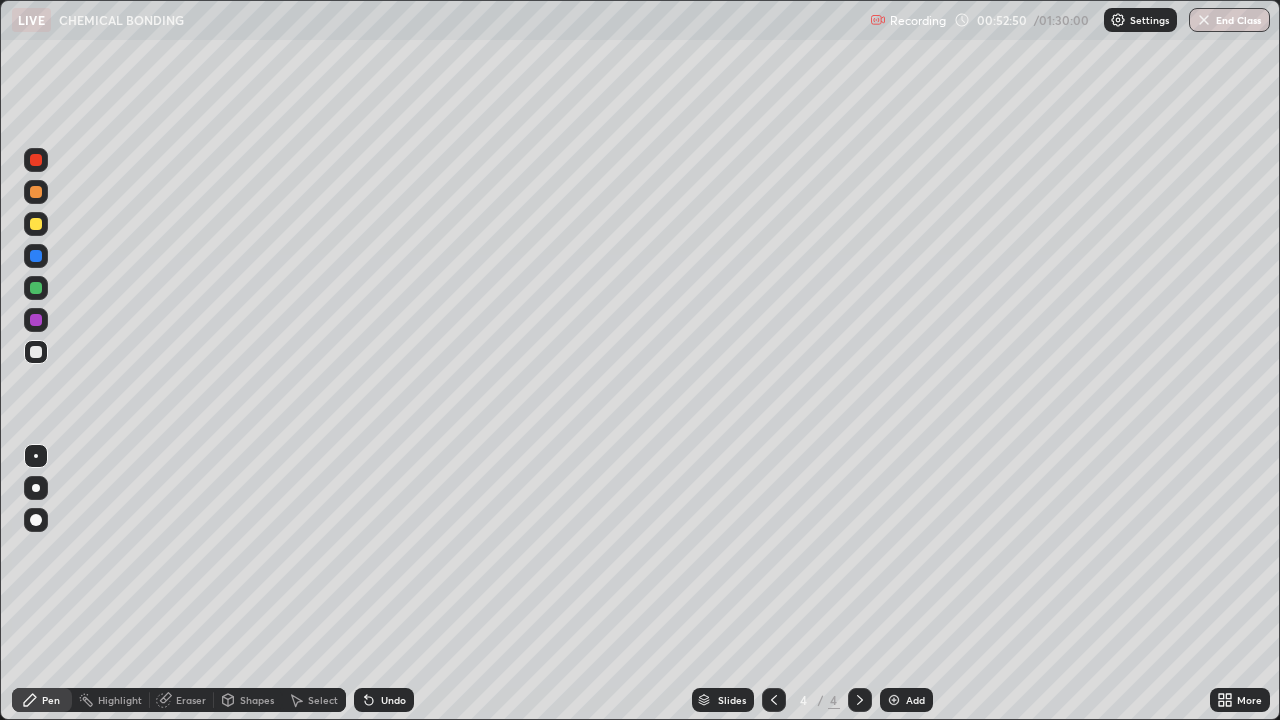 click 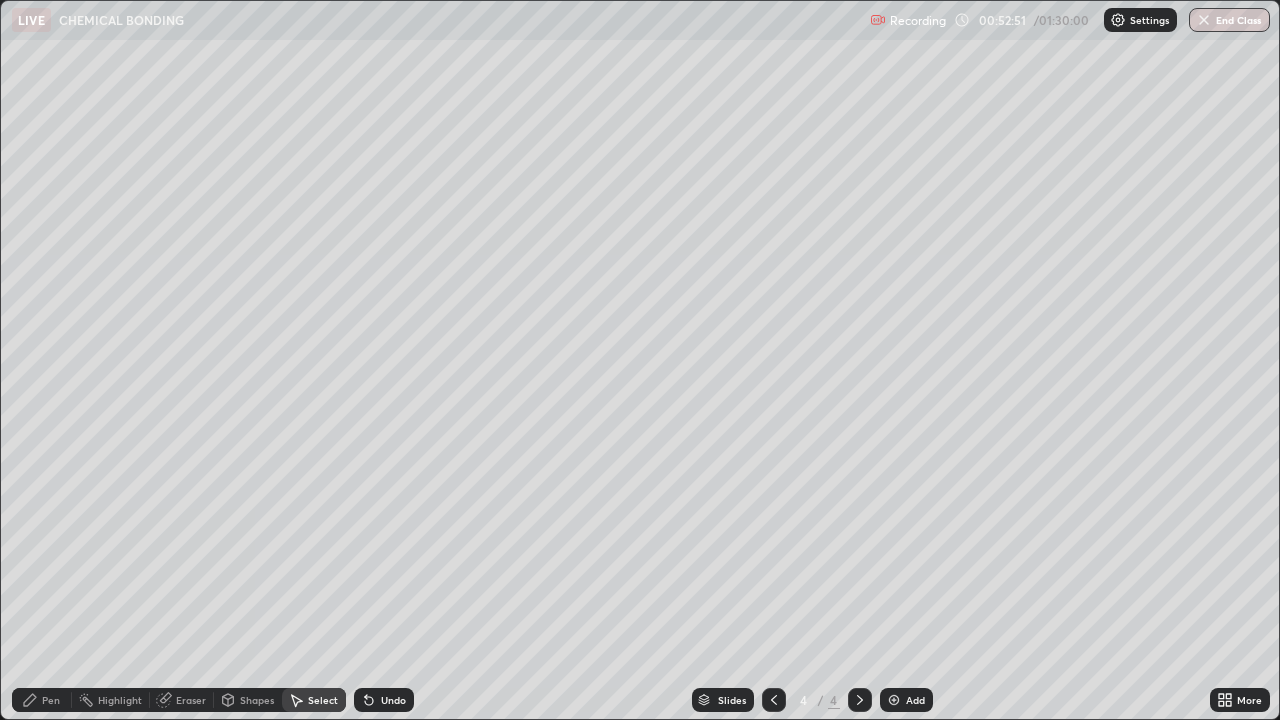 click on "Eraser" at bounding box center [191, 700] 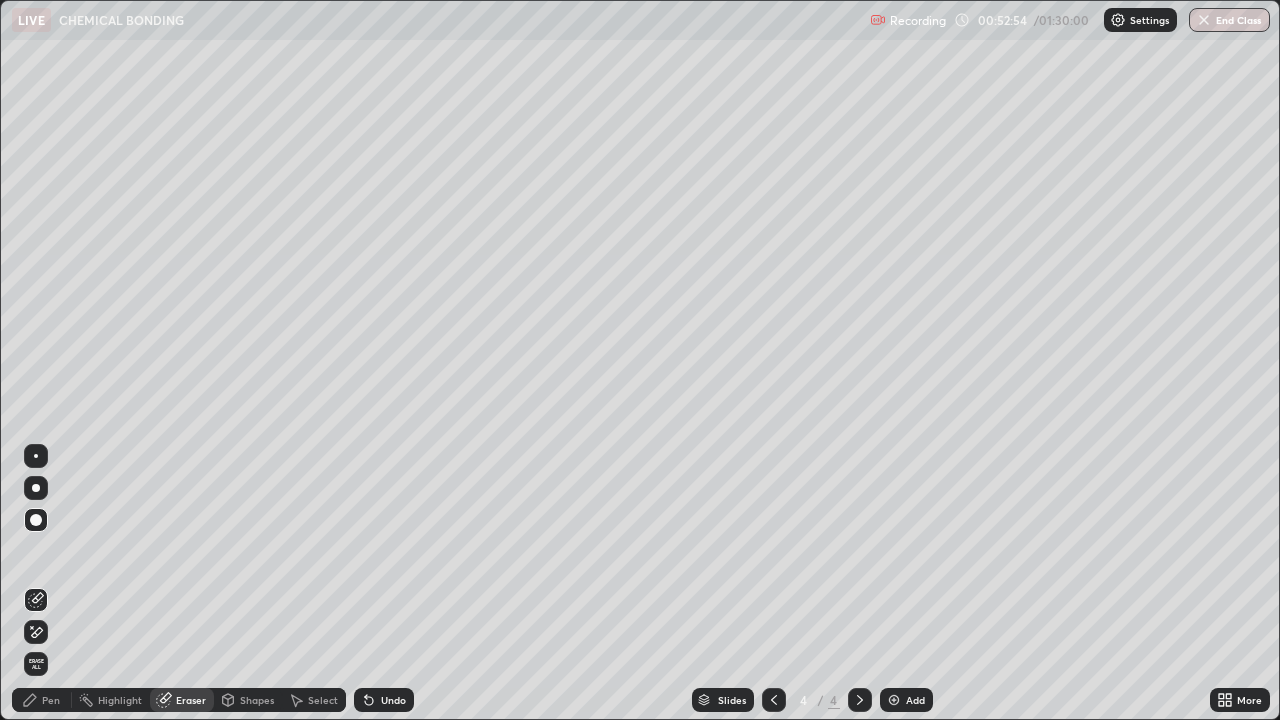click on "Pen" at bounding box center (51, 700) 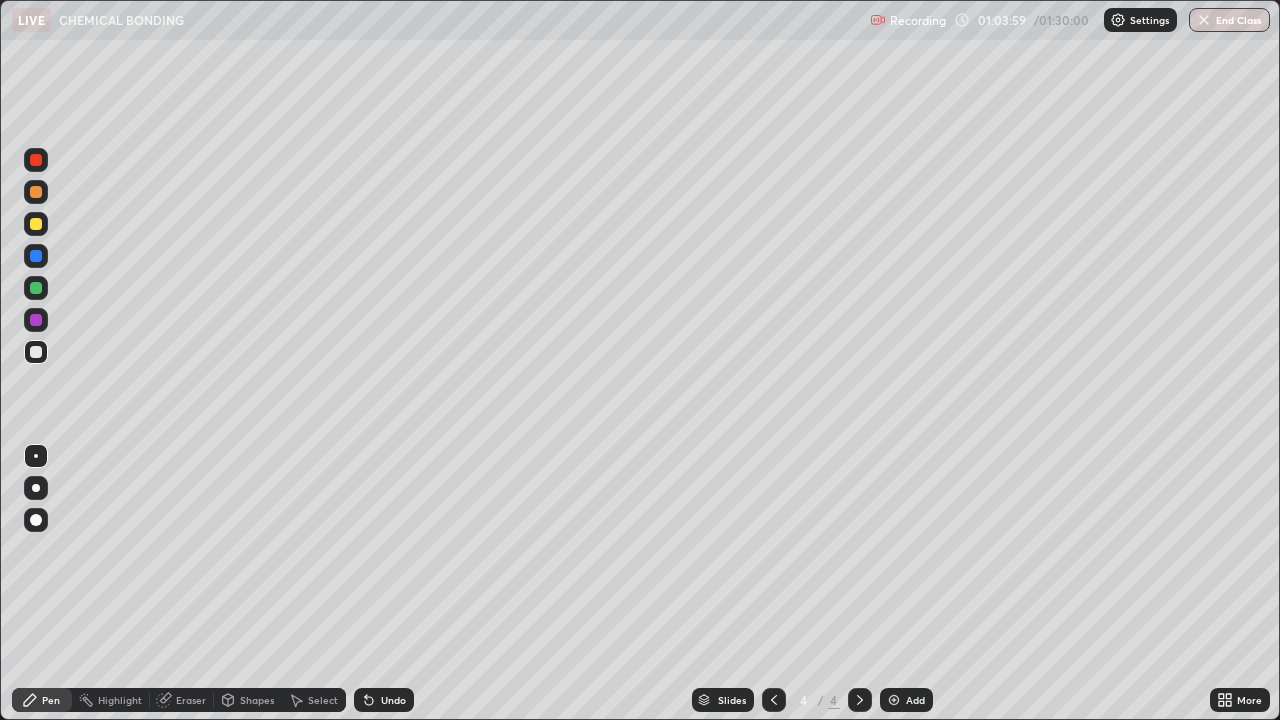 click on "Select" at bounding box center (314, 700) 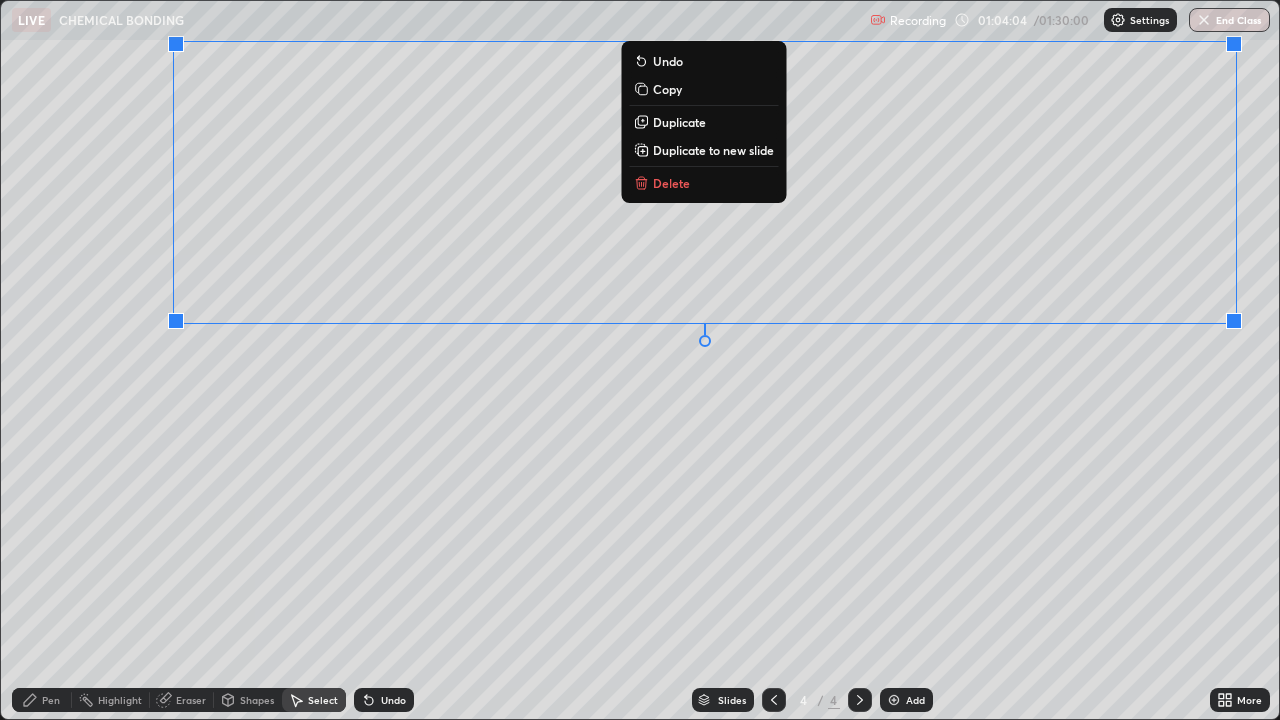 click on "Delete" at bounding box center [671, 183] 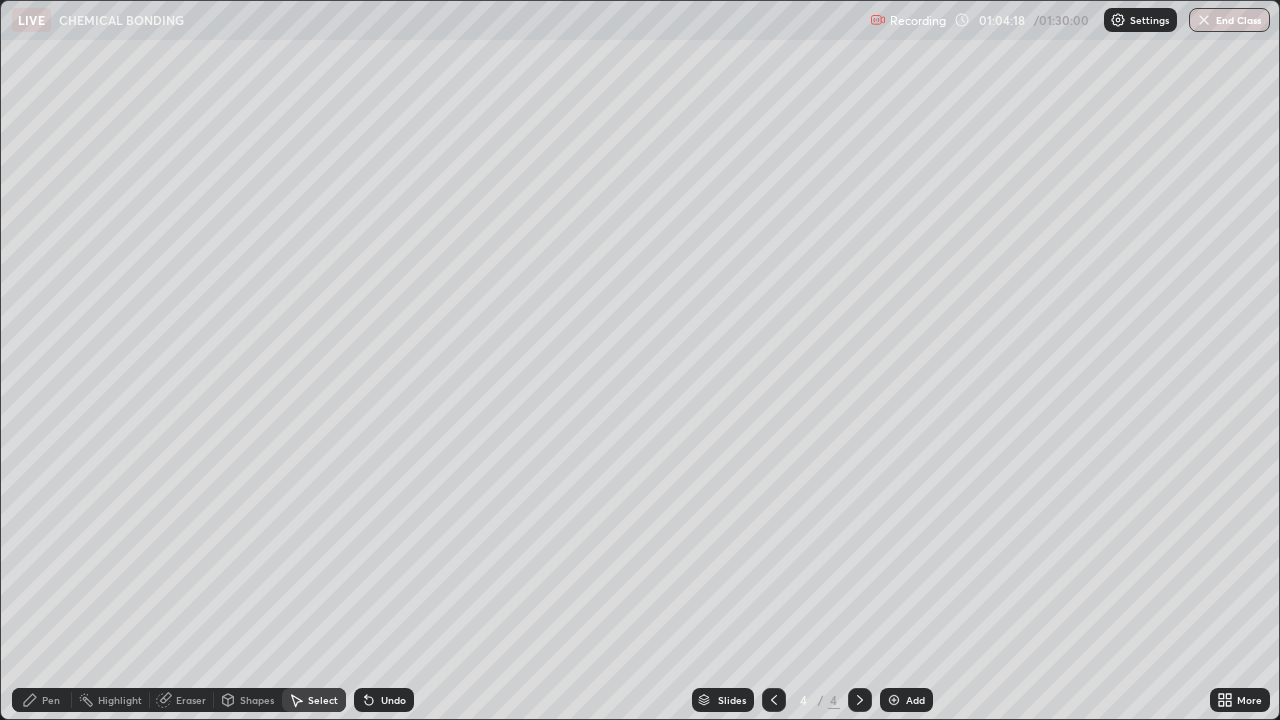 click on "Pen" at bounding box center [51, 700] 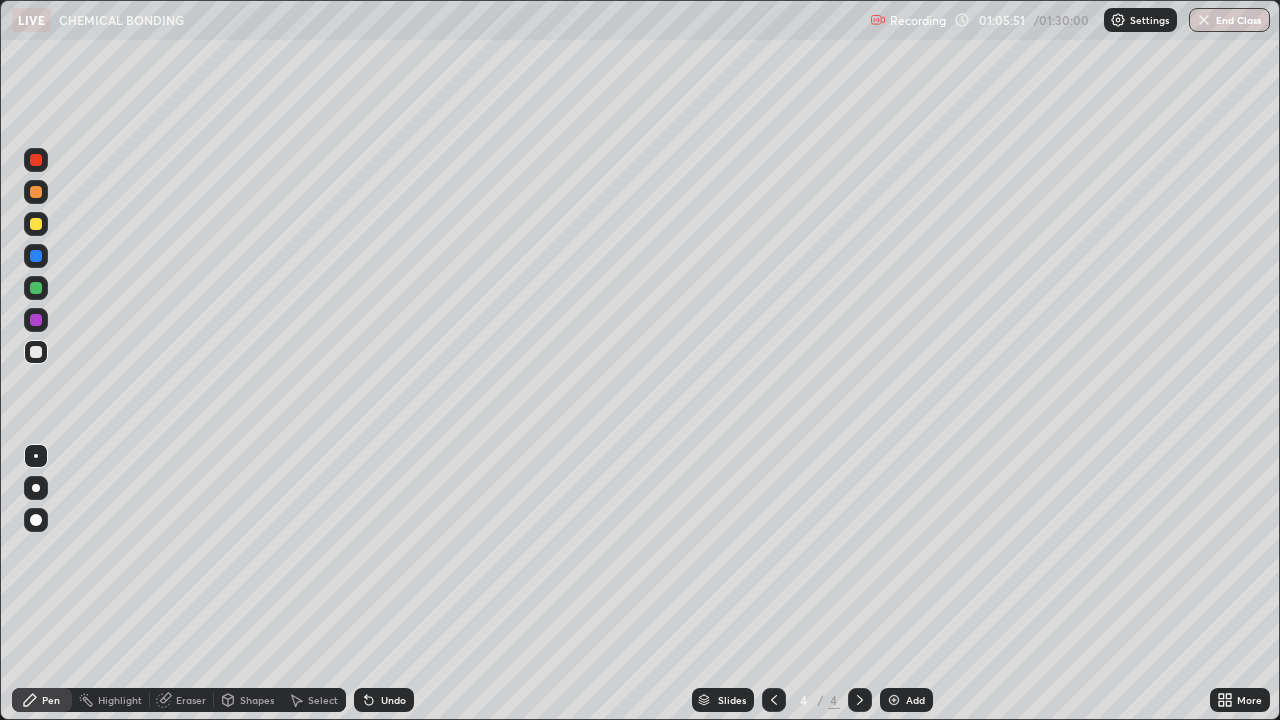 click on "Select" at bounding box center [323, 700] 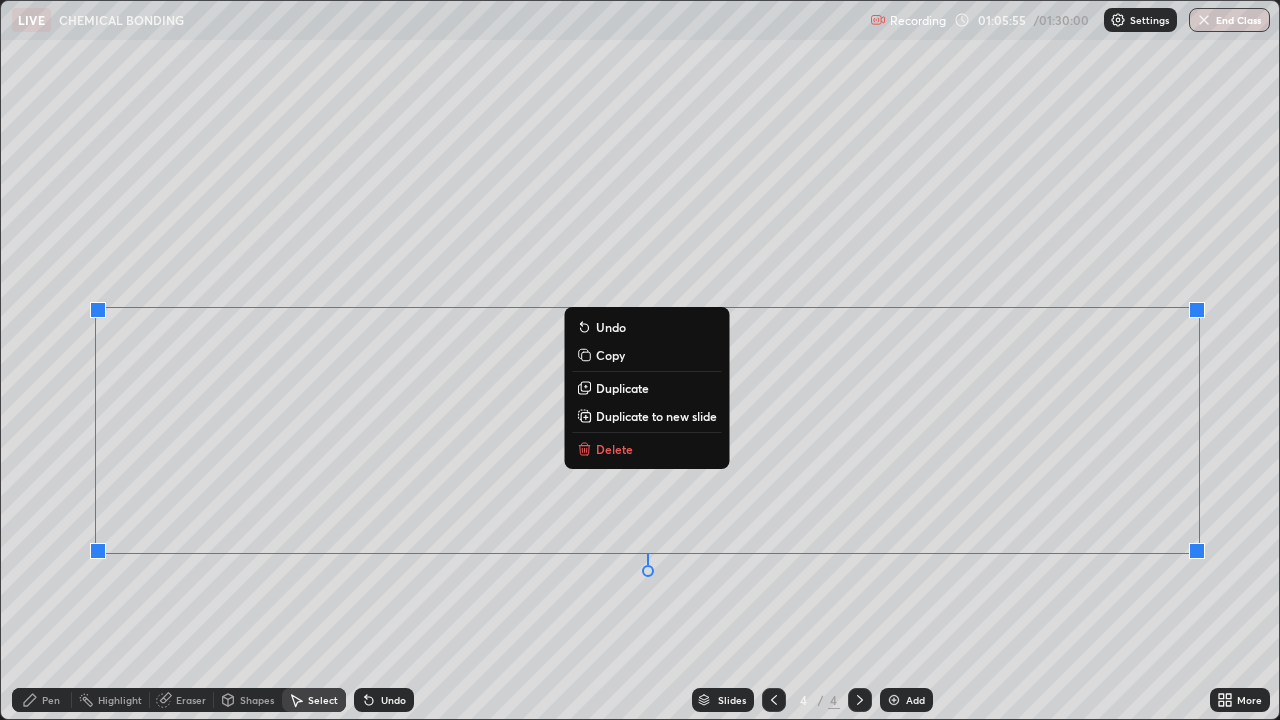 click on "Delete" at bounding box center [614, 449] 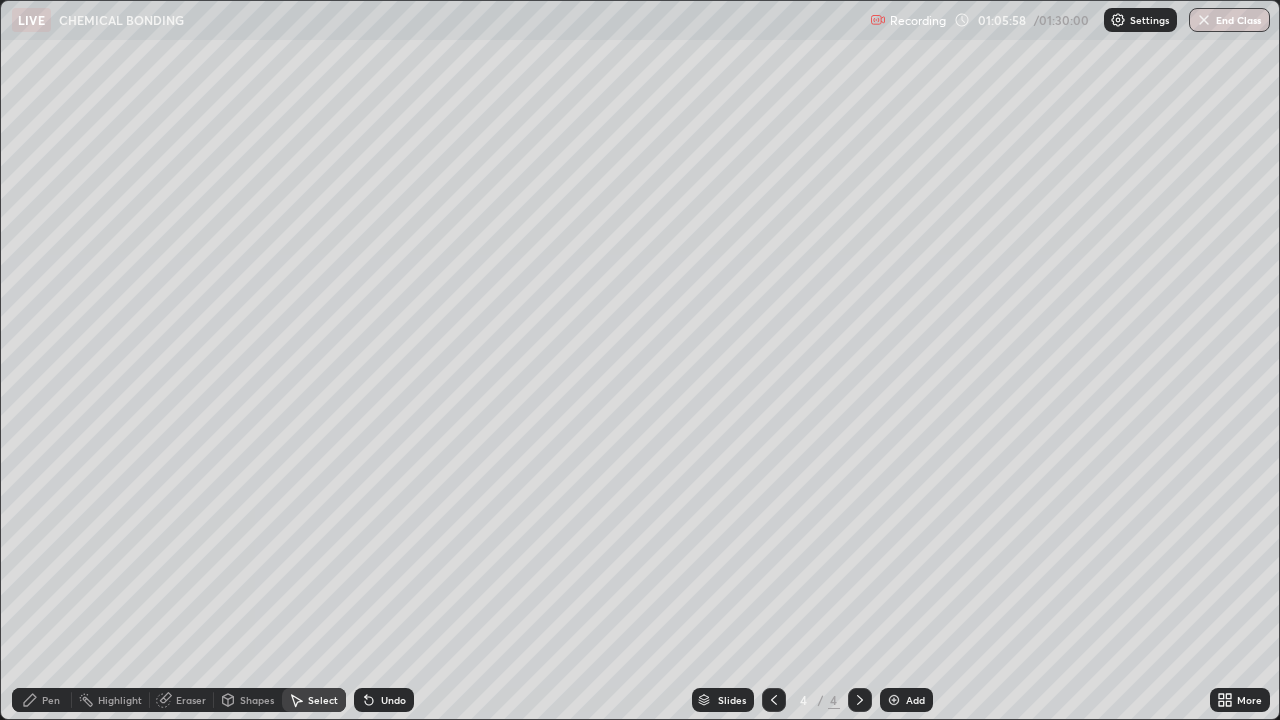 click on "Pen" at bounding box center [42, 700] 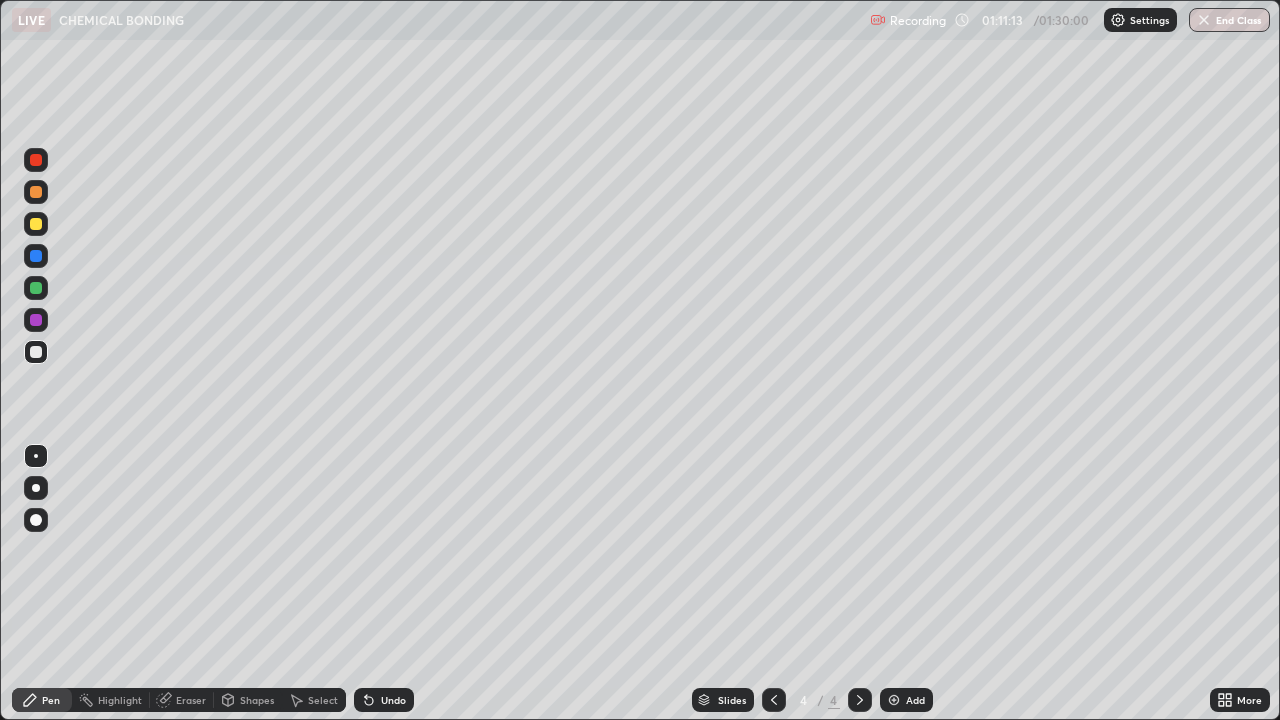click on "Select" at bounding box center [323, 700] 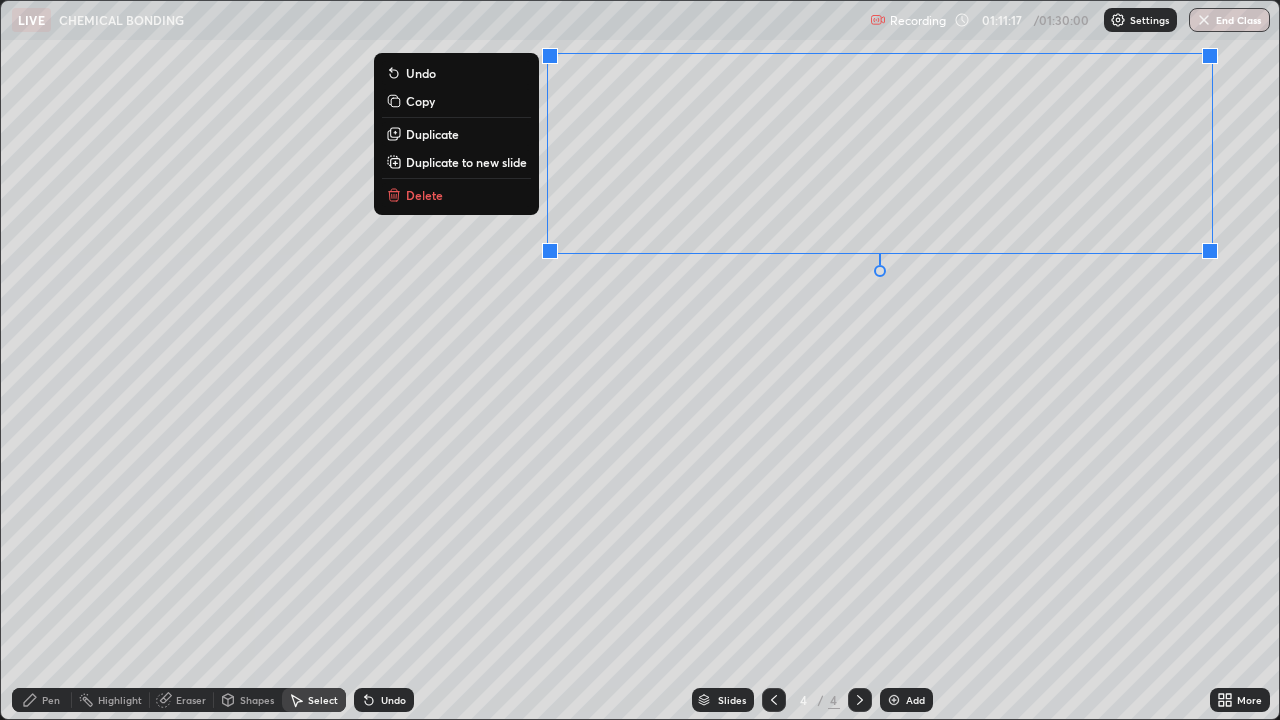 click on "Delete" at bounding box center (424, 195) 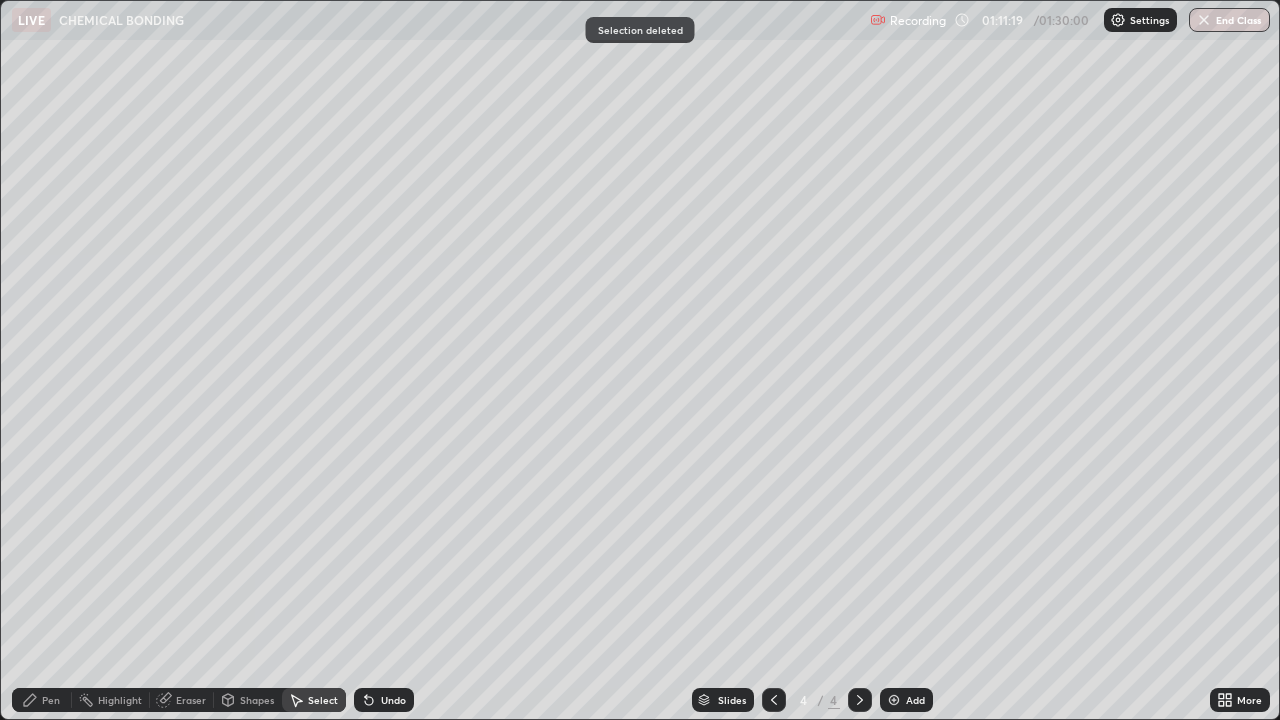 click on "Pen" at bounding box center (51, 700) 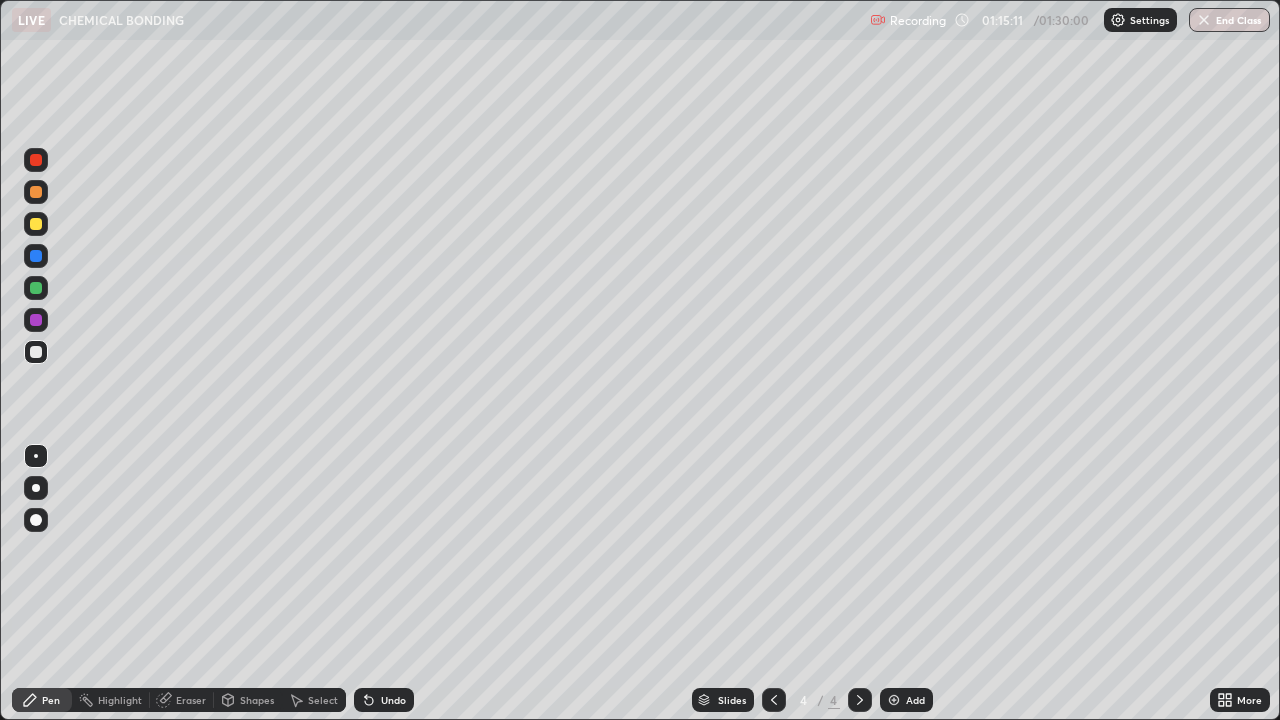 click on "Add" at bounding box center (906, 700) 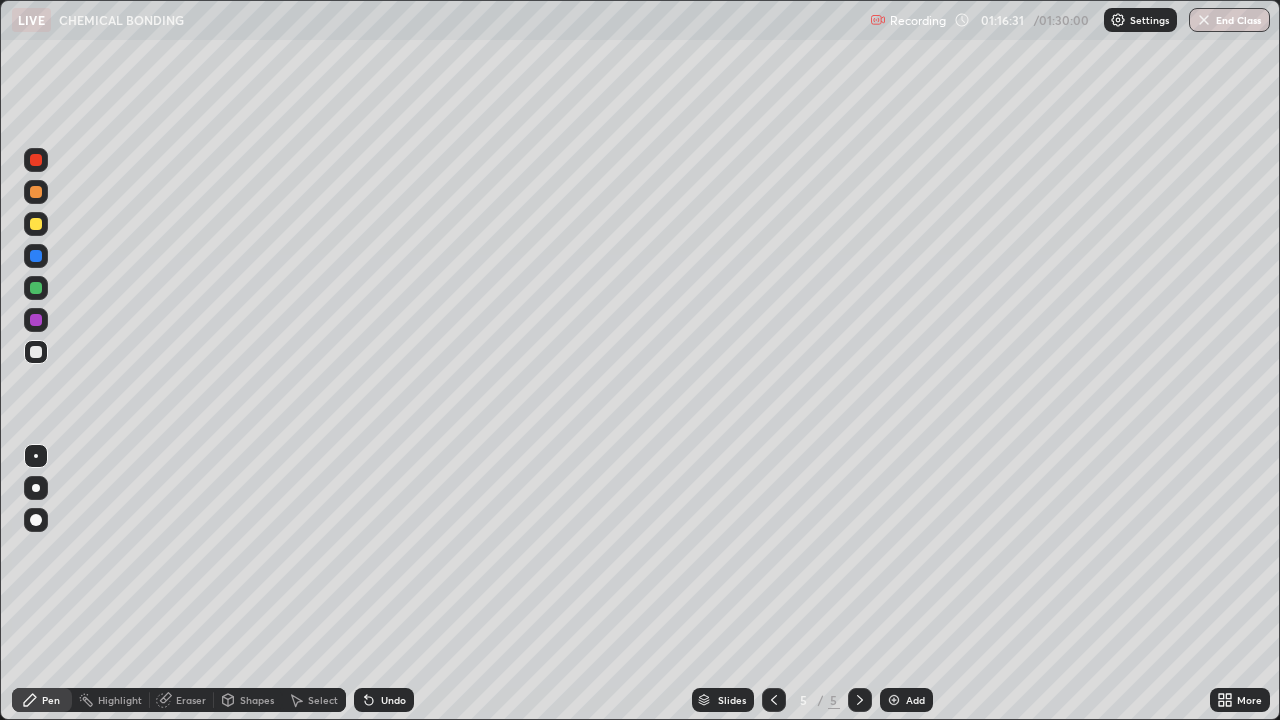 click on "Eraser" at bounding box center [191, 700] 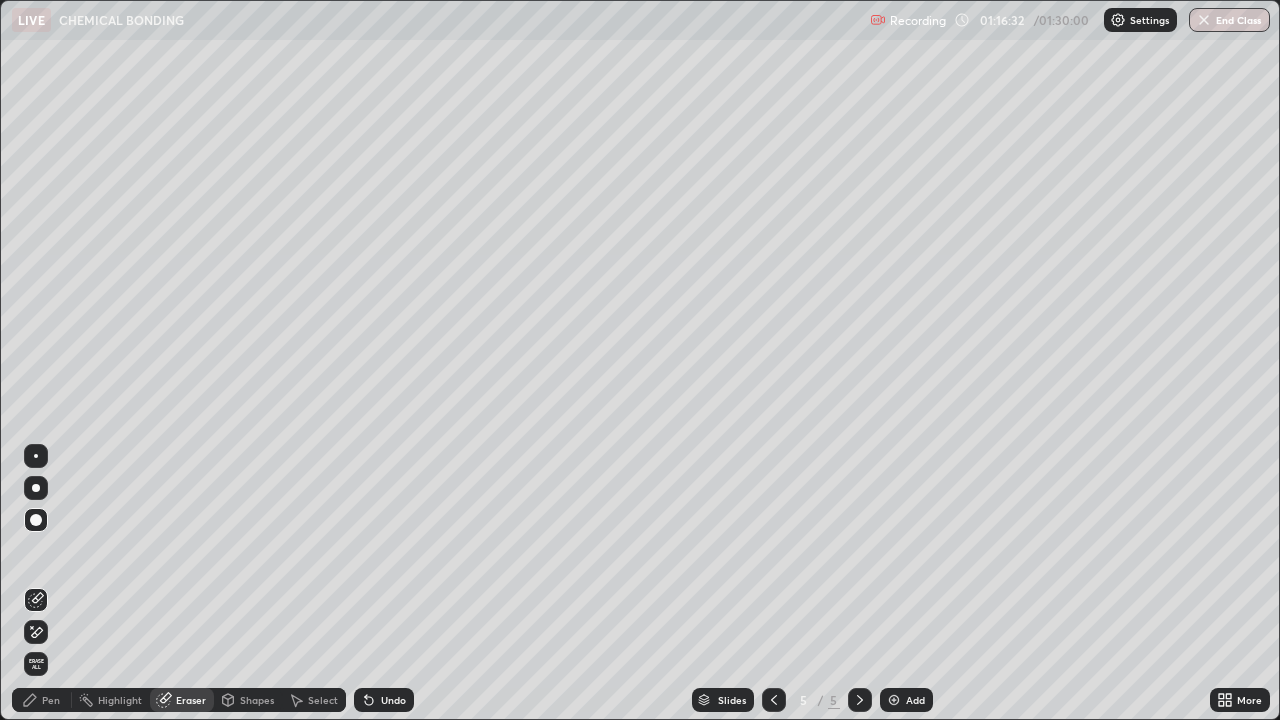 click on "Pen" at bounding box center (51, 700) 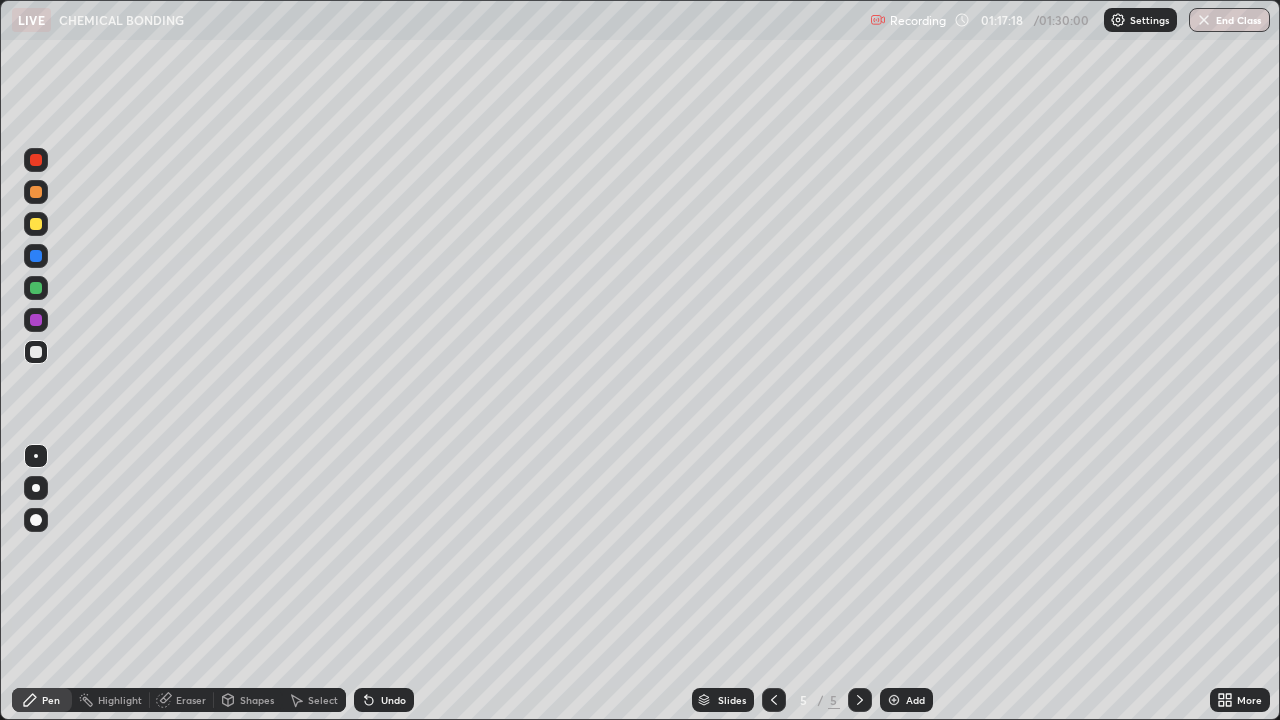 click at bounding box center (36, 224) 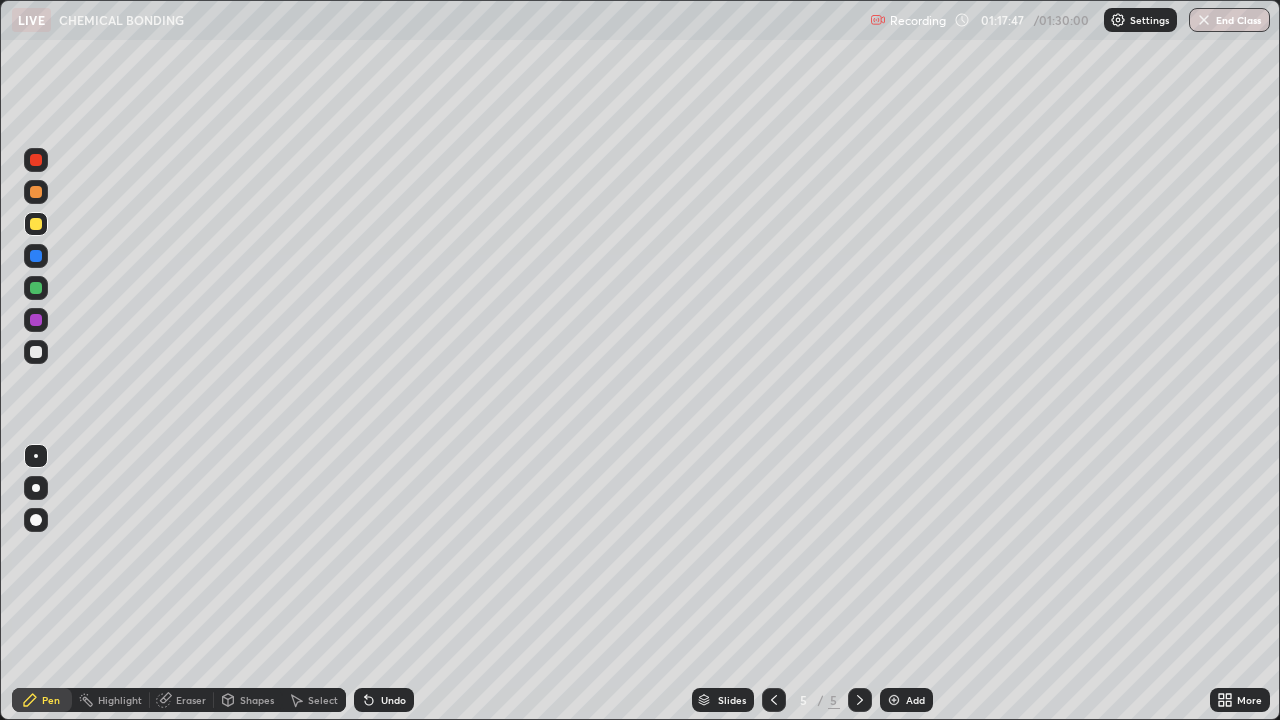 click at bounding box center (36, 352) 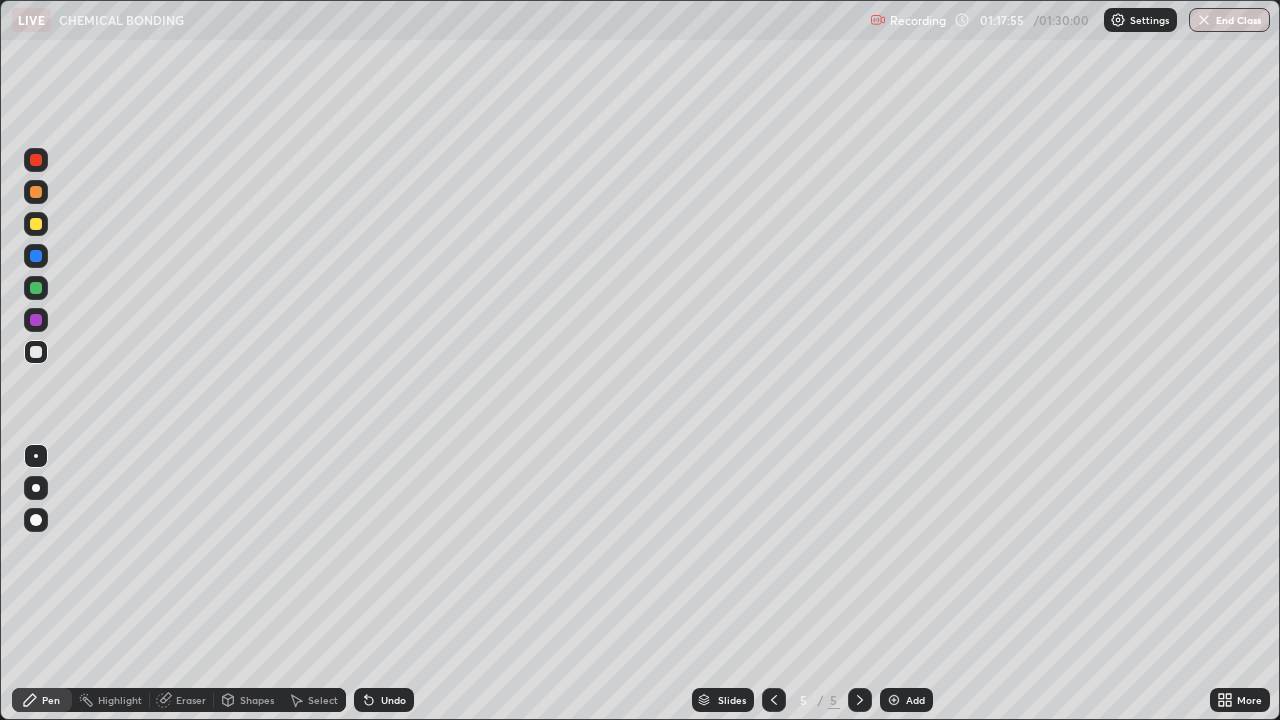 click on "Eraser" at bounding box center (191, 700) 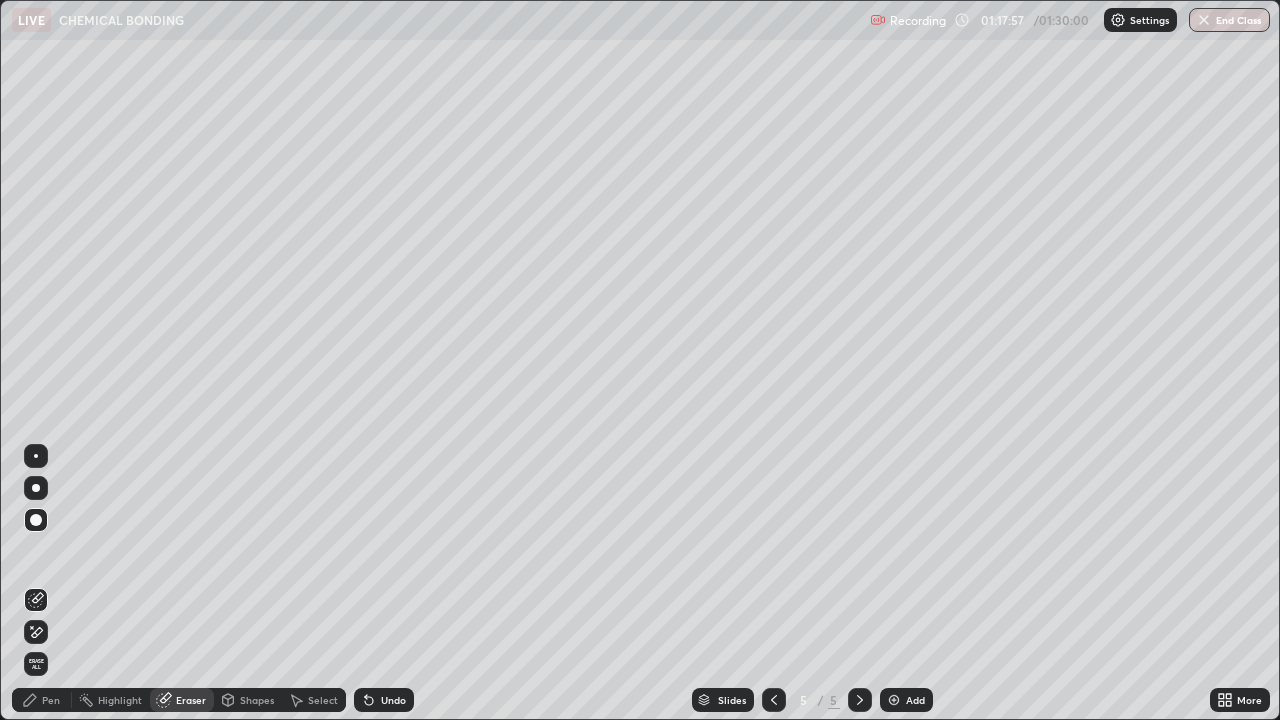 click on "Pen" at bounding box center (42, 700) 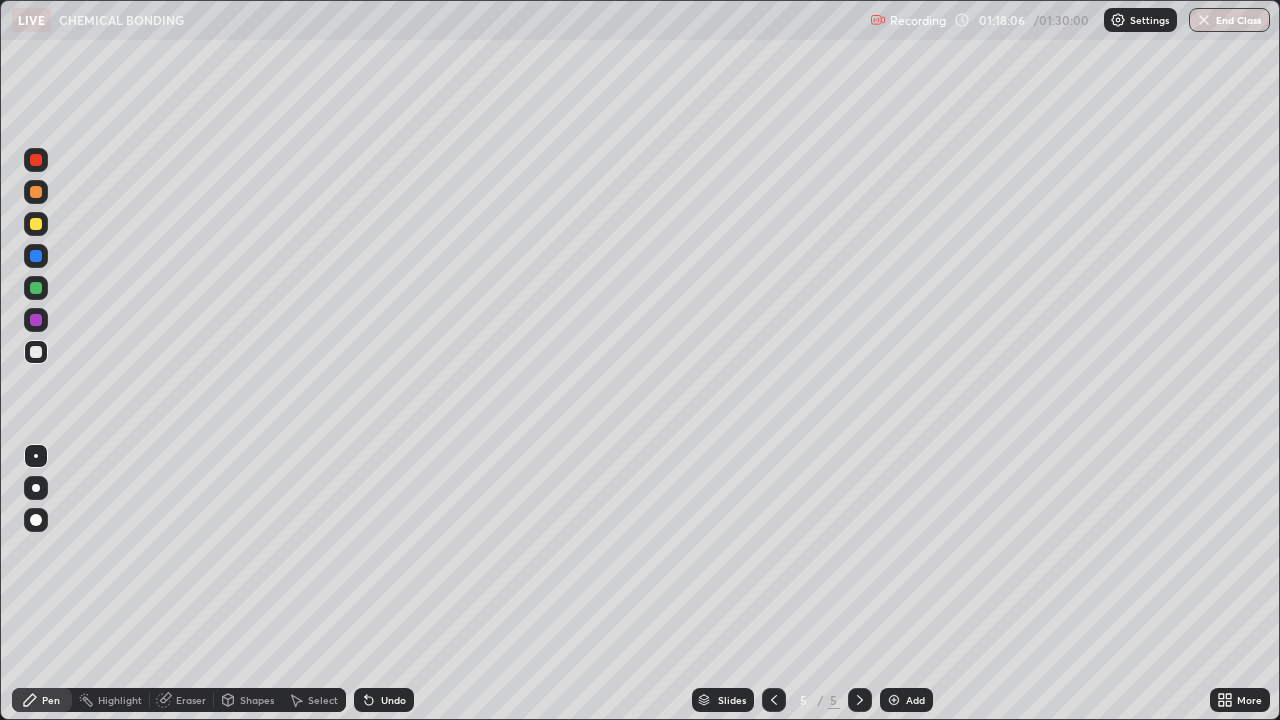 click at bounding box center (36, 224) 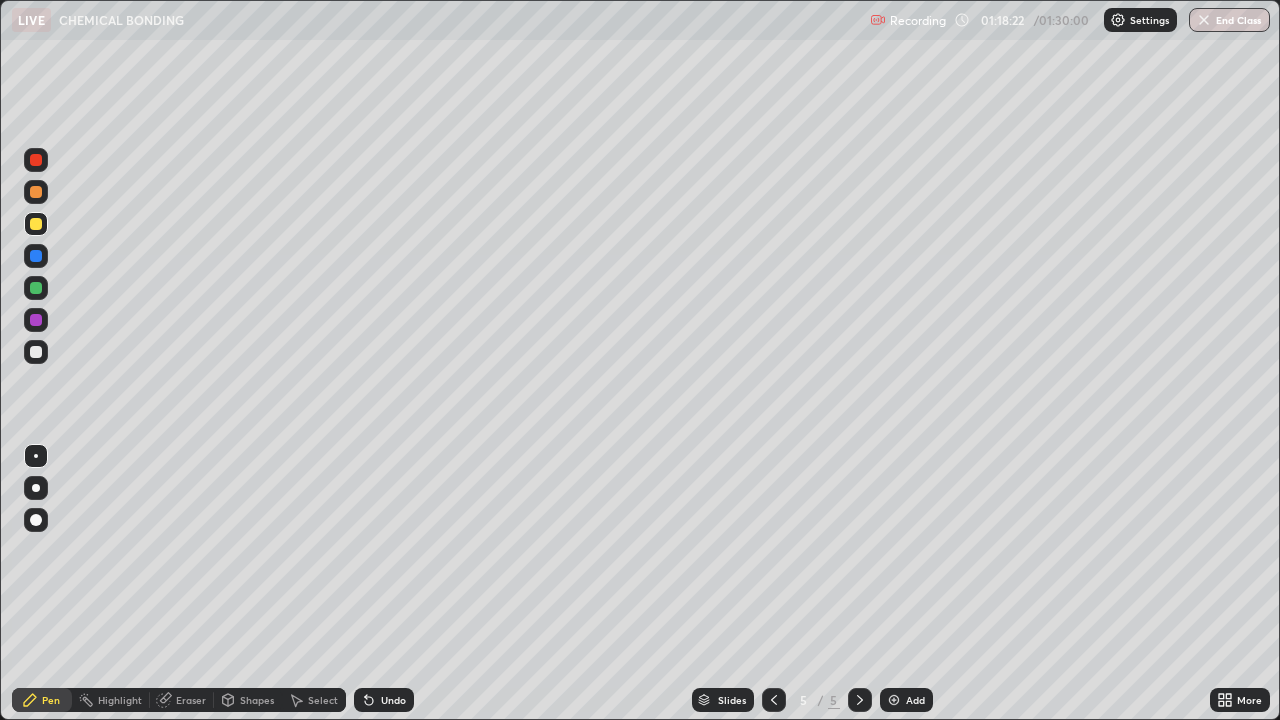 click at bounding box center (36, 352) 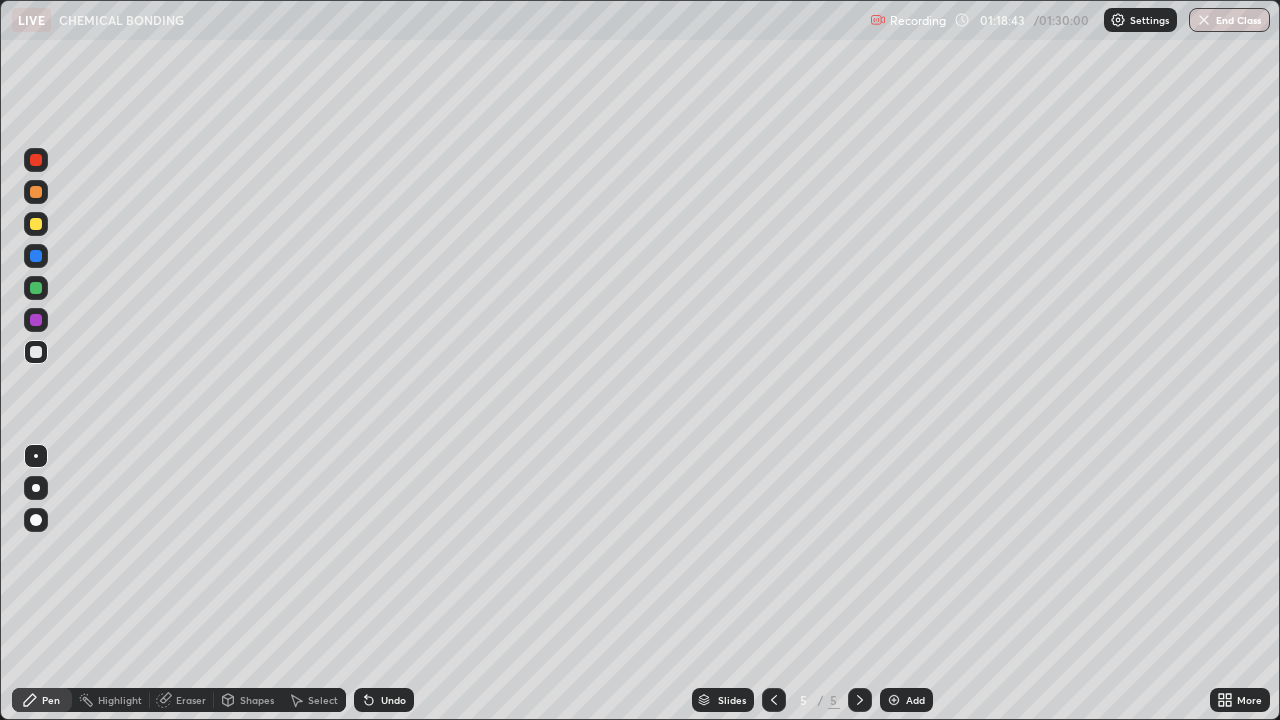 click at bounding box center (36, 224) 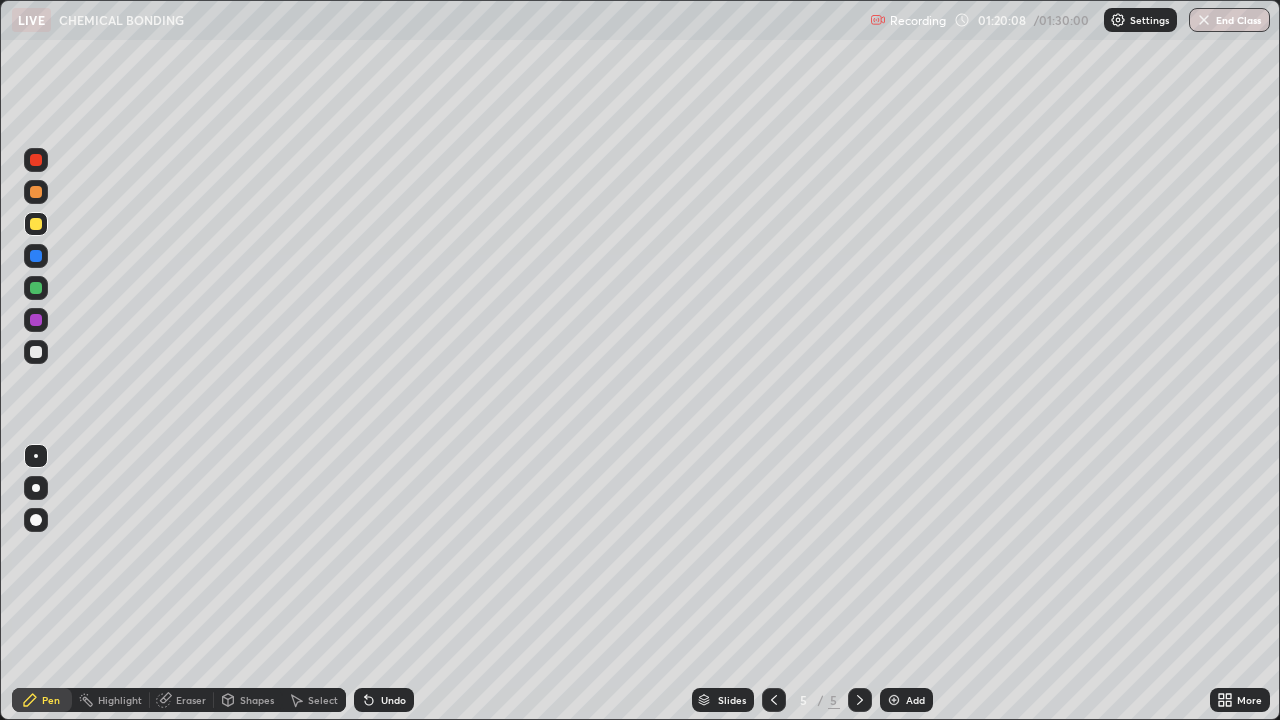 click on "Select" at bounding box center [323, 700] 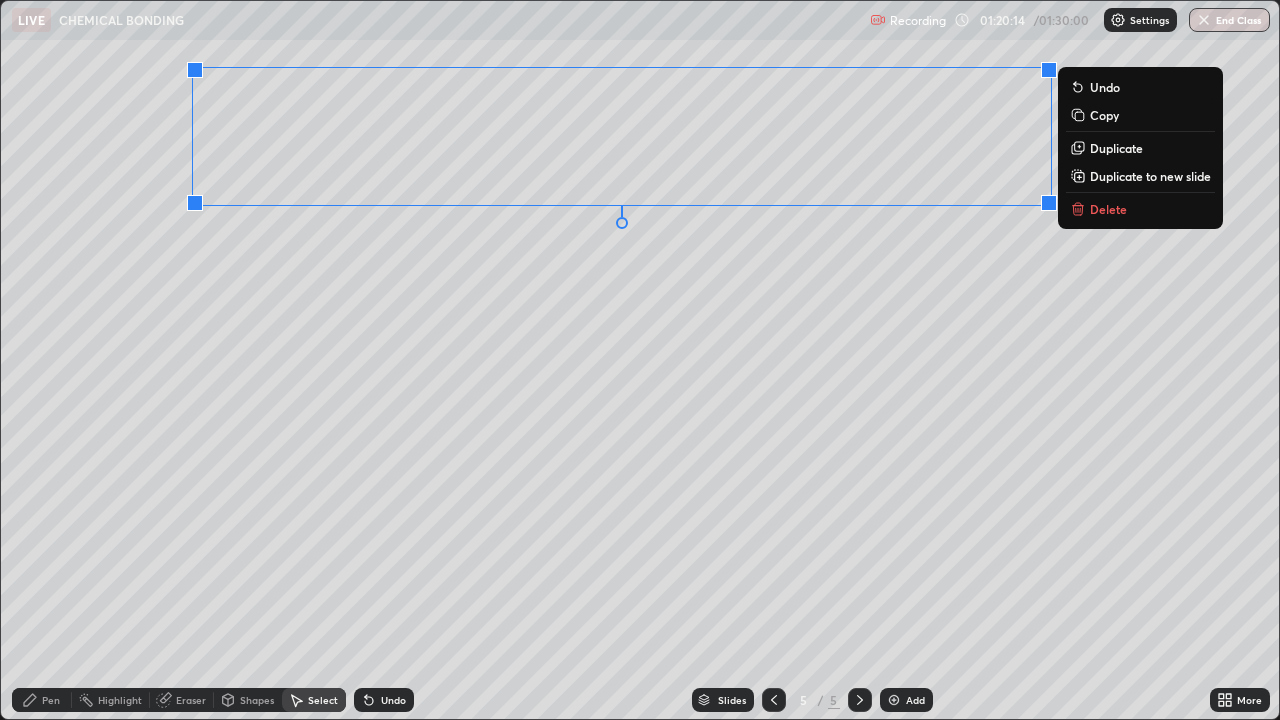 click on "Delete" at bounding box center (1140, 209) 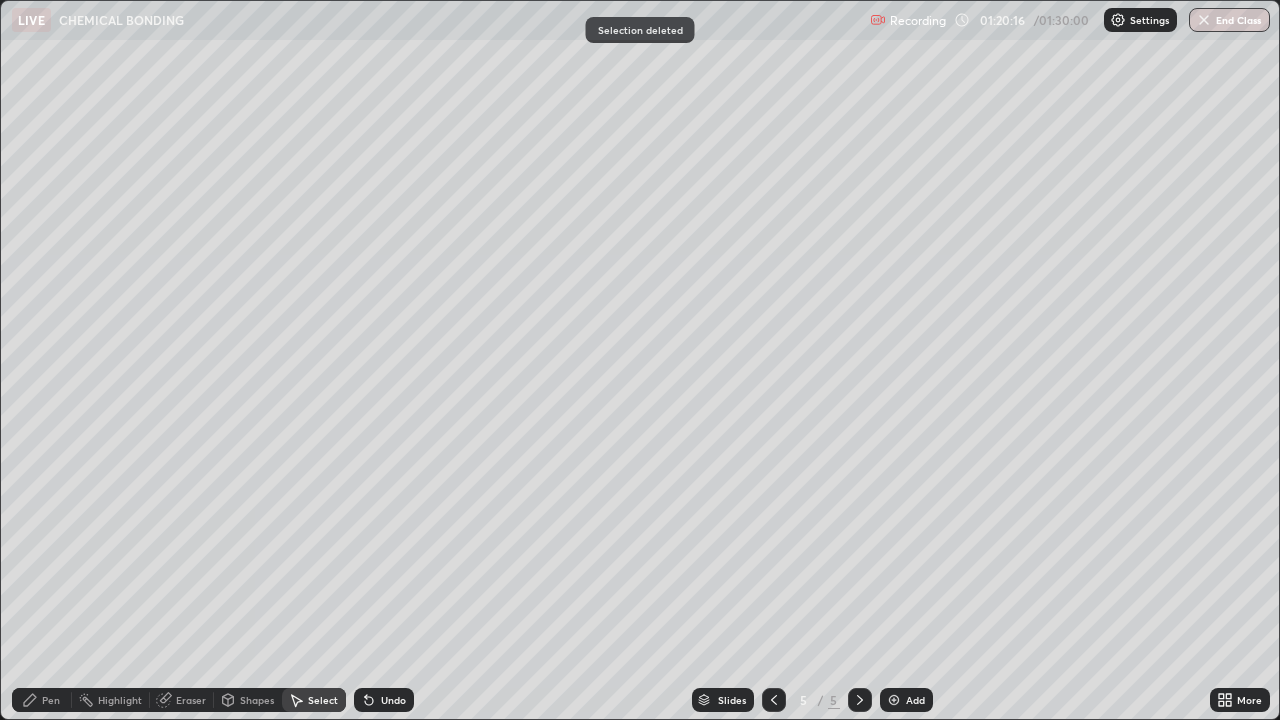 click on "Pen" at bounding box center (51, 700) 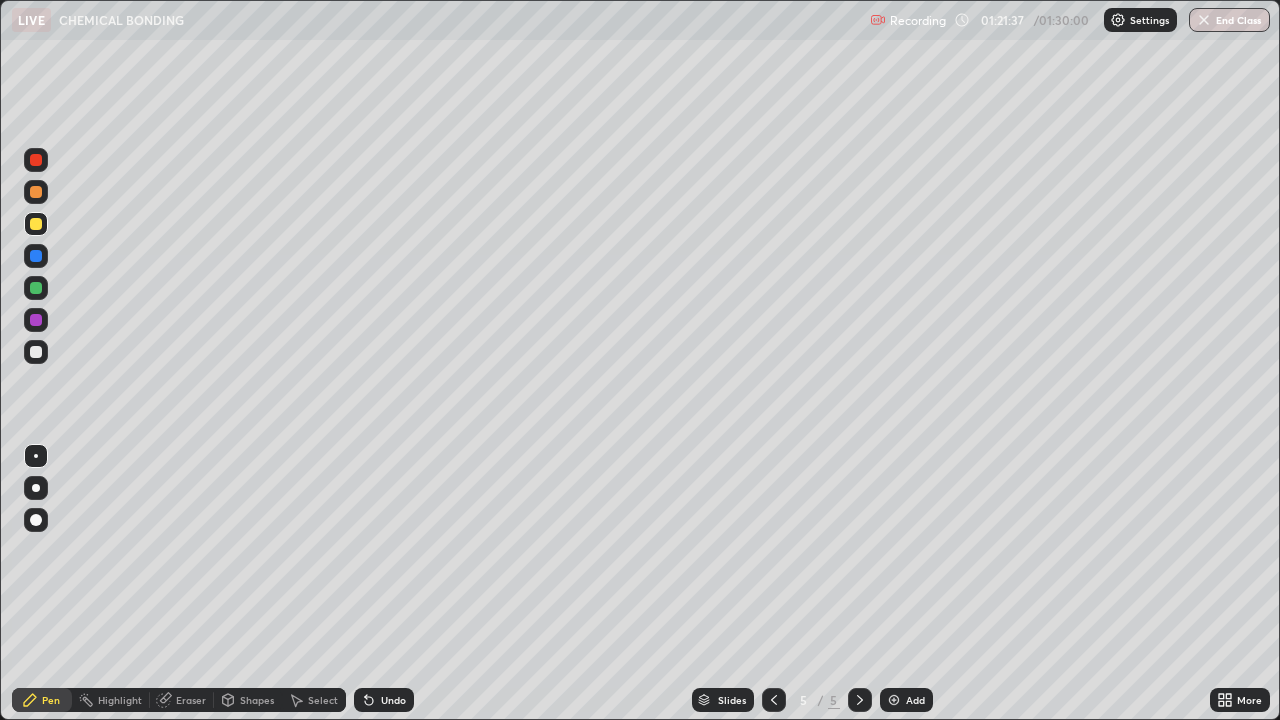 click on "Select" at bounding box center (323, 700) 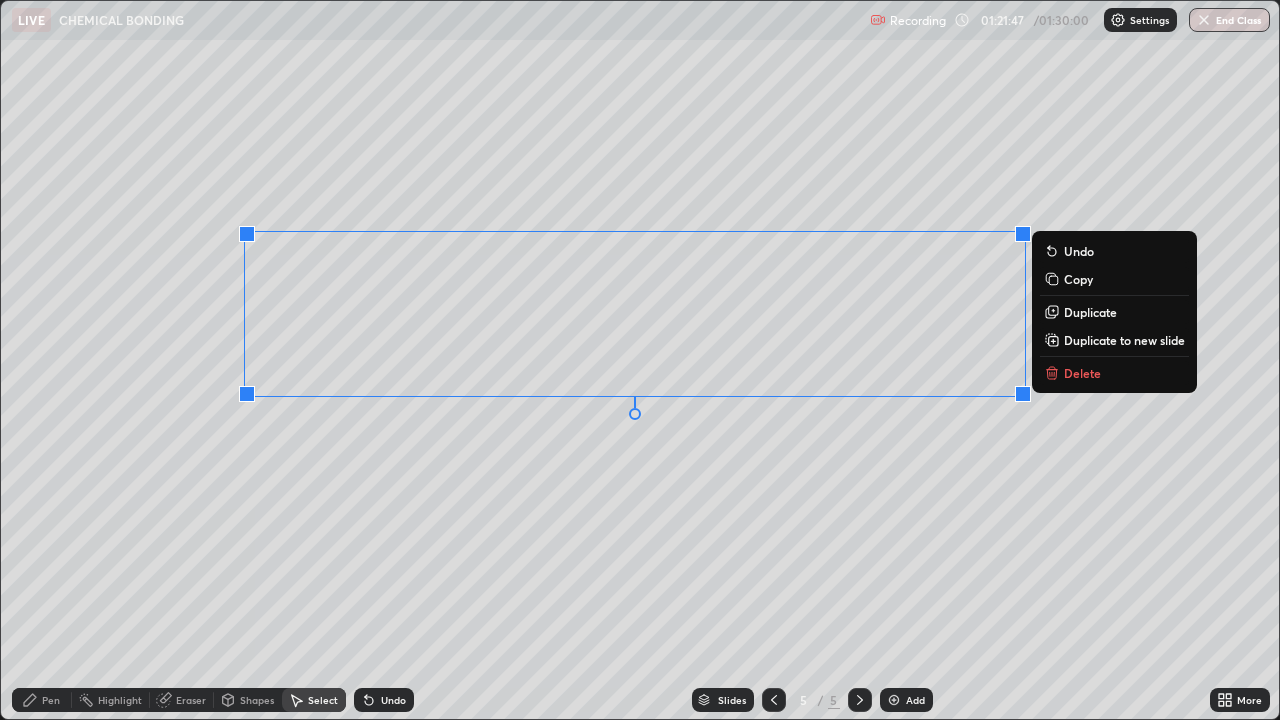 click on "Delete" at bounding box center [1082, 373] 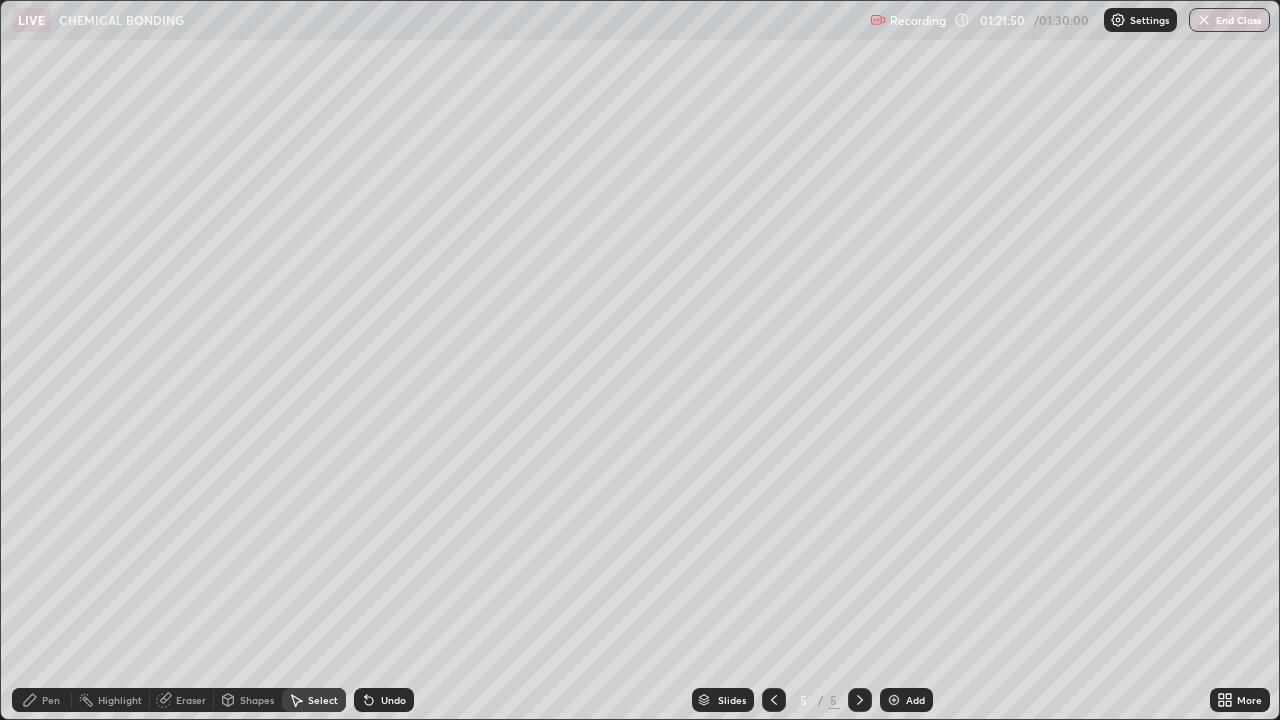 click on "Pen" at bounding box center (51, 700) 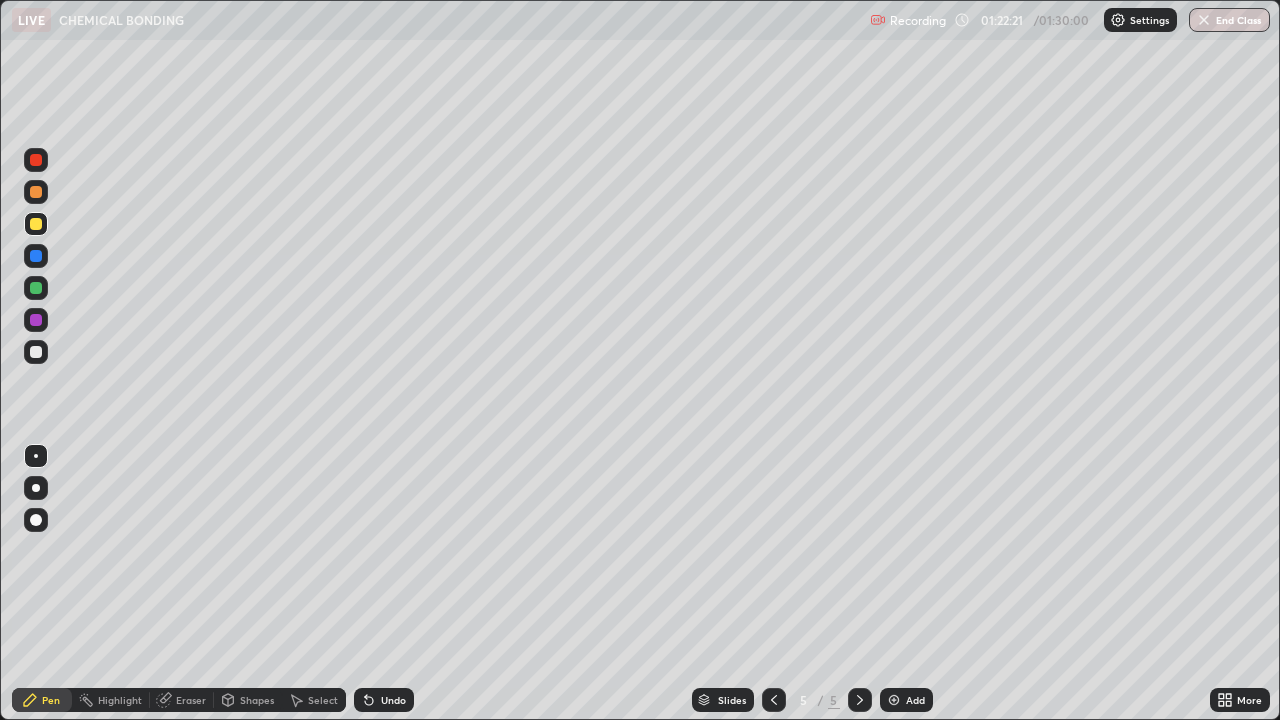 click on "Eraser" at bounding box center (191, 700) 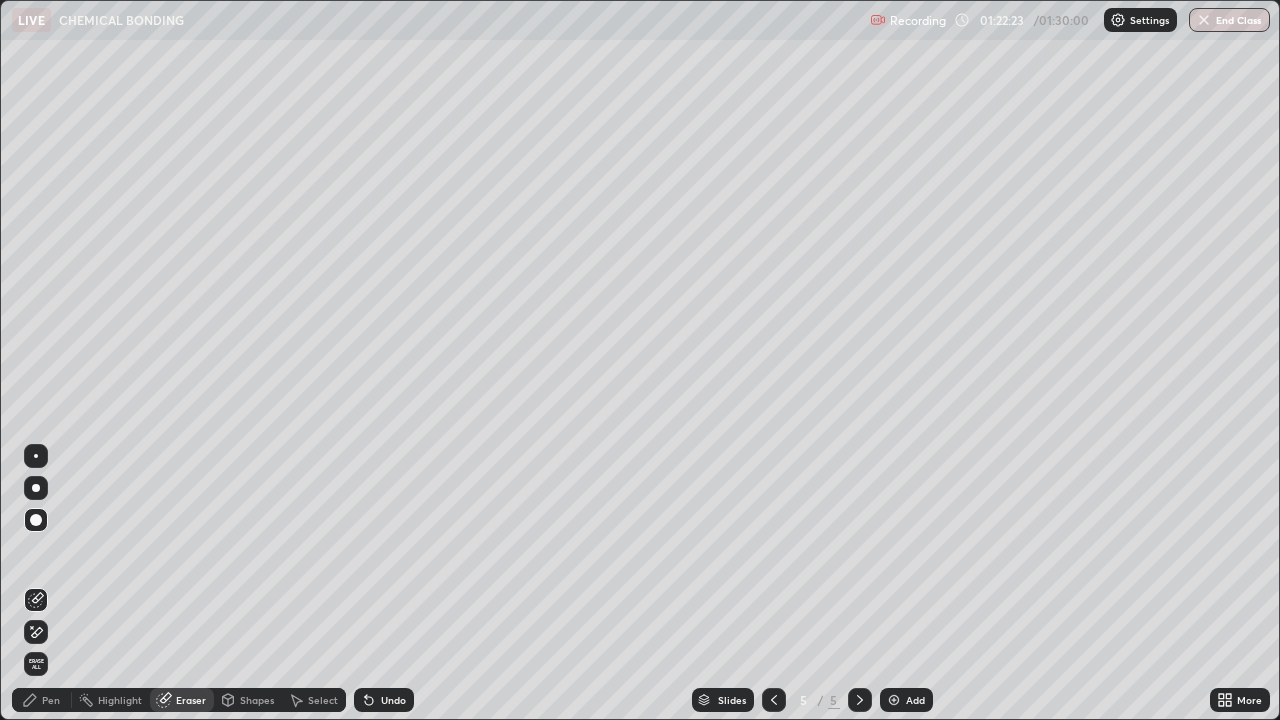 click on "Pen" at bounding box center (42, 700) 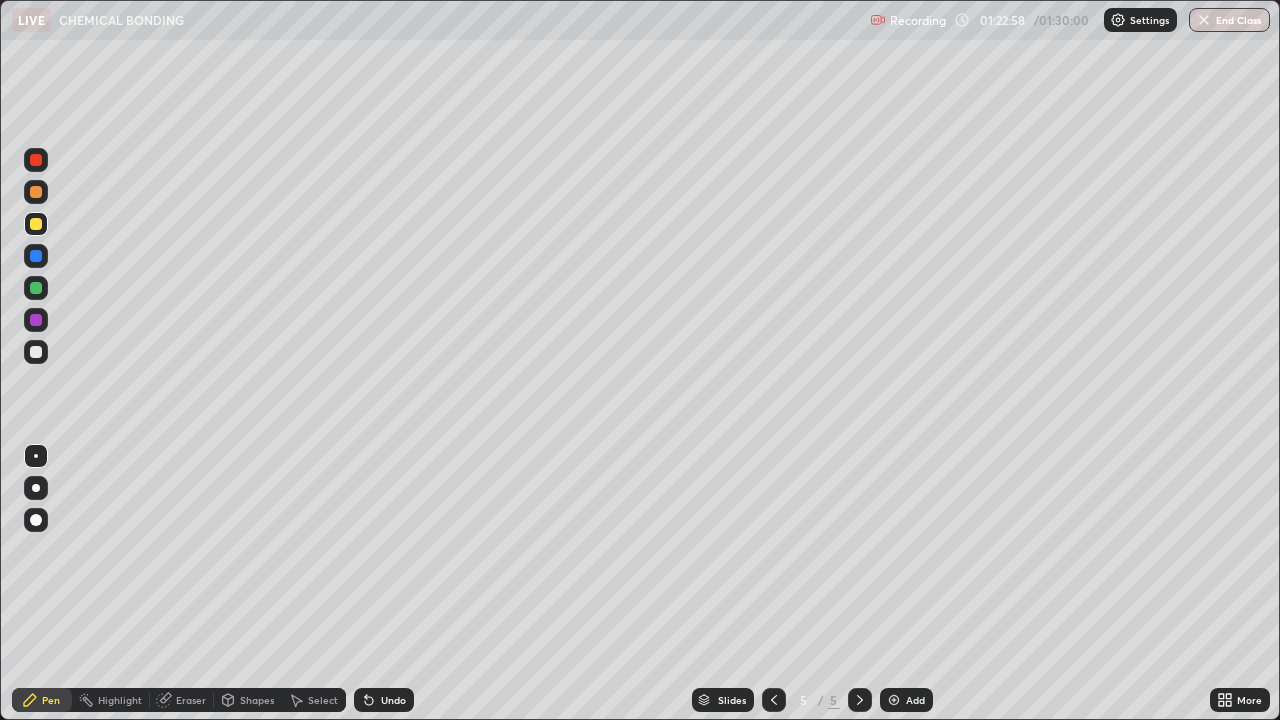 click at bounding box center [36, 352] 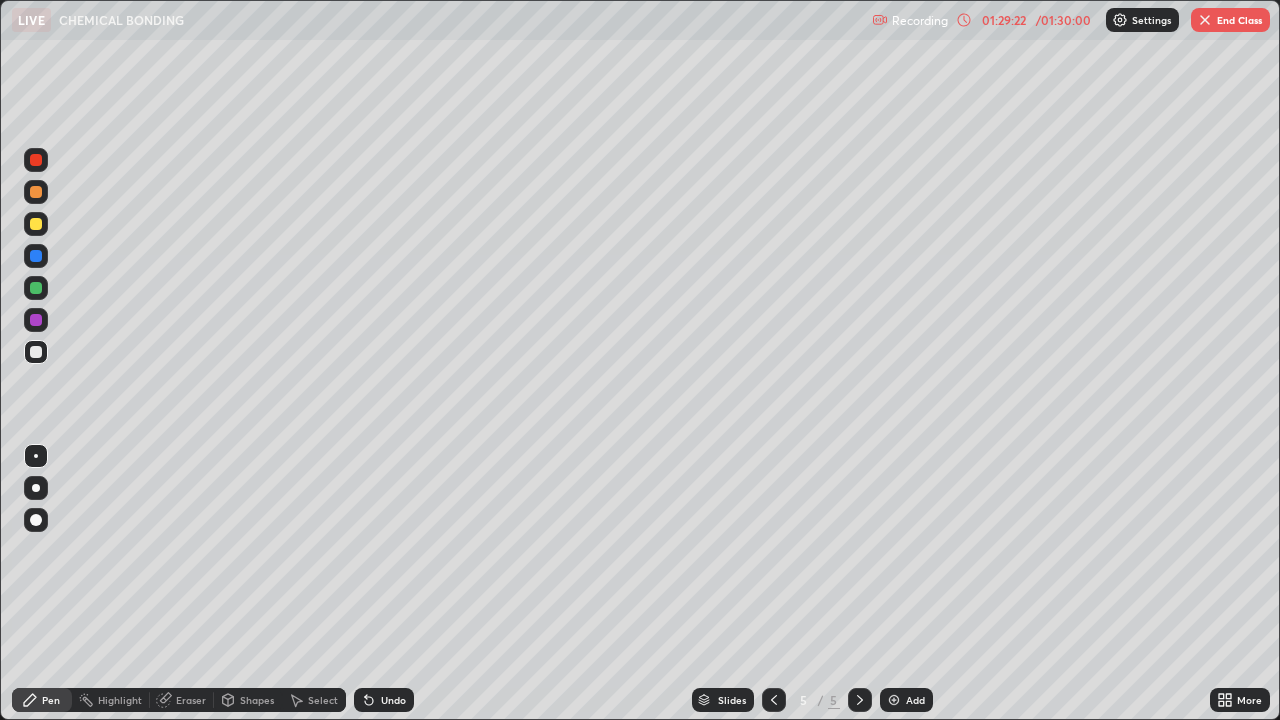 click at bounding box center (1205, 20) 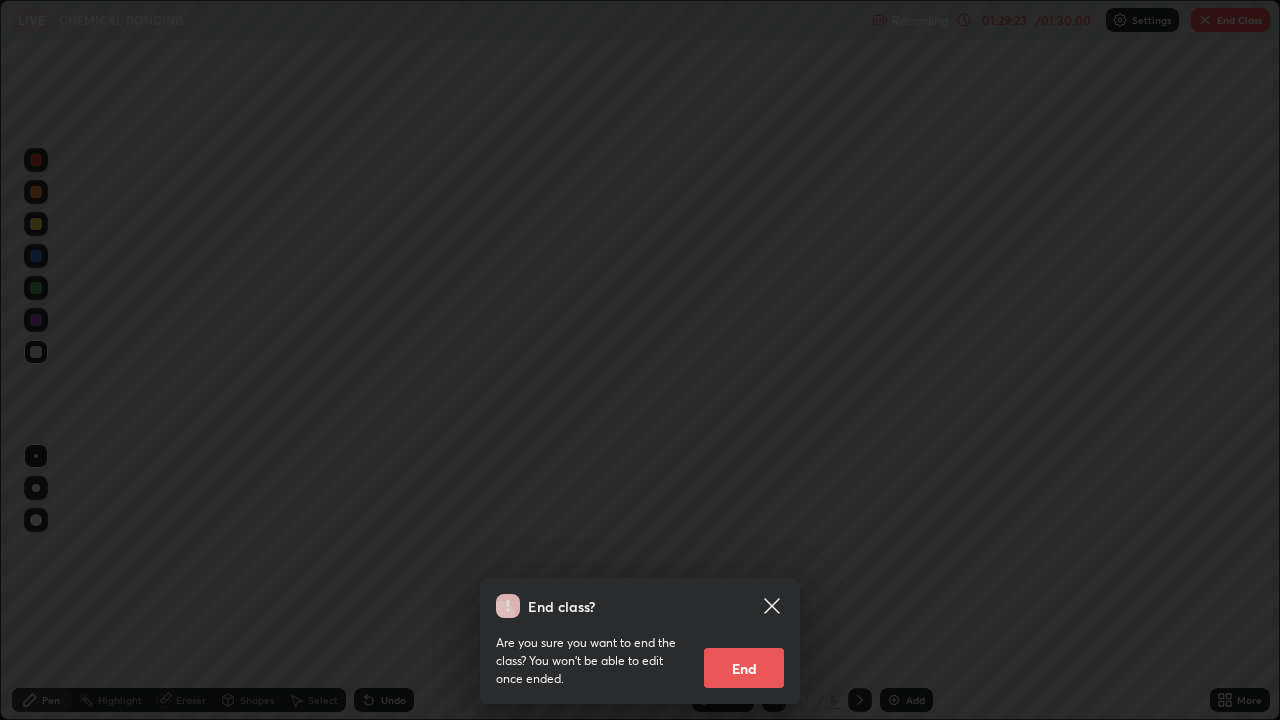click on "End" at bounding box center (744, 668) 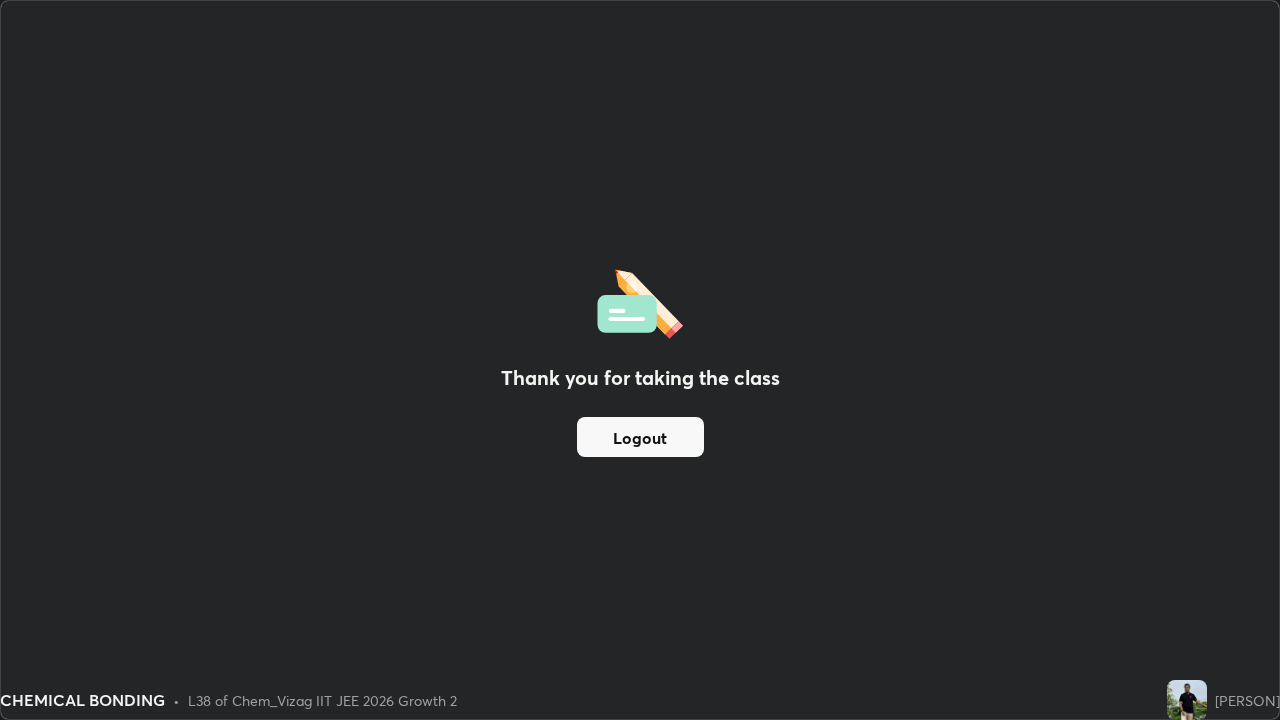 click on "Logout" at bounding box center (640, 437) 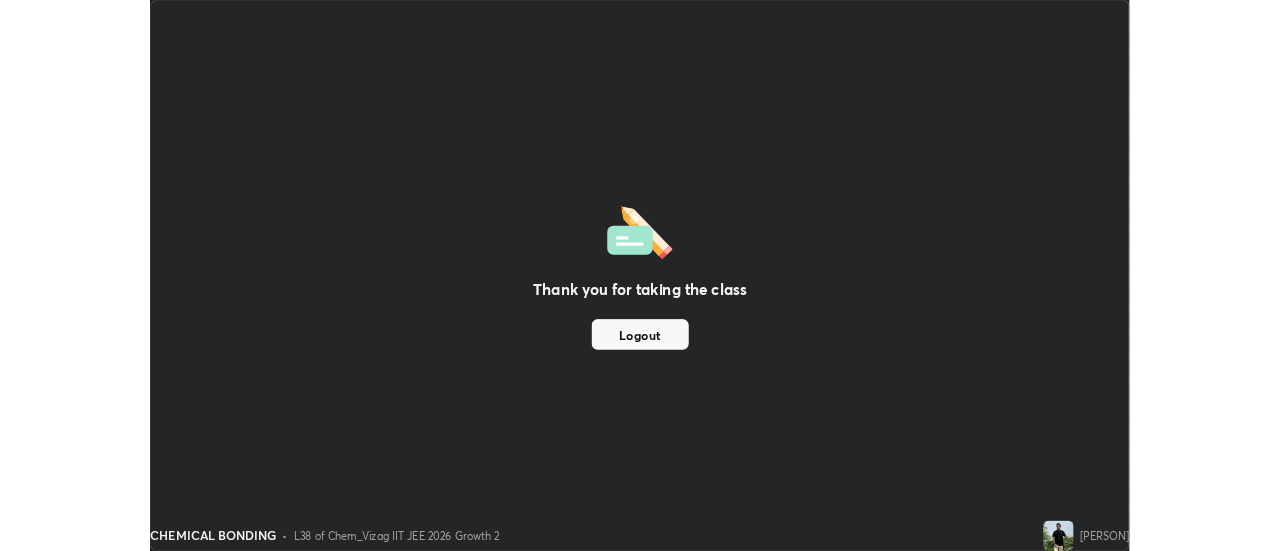 scroll, scrollTop: 551, scrollLeft: 1280, axis: both 